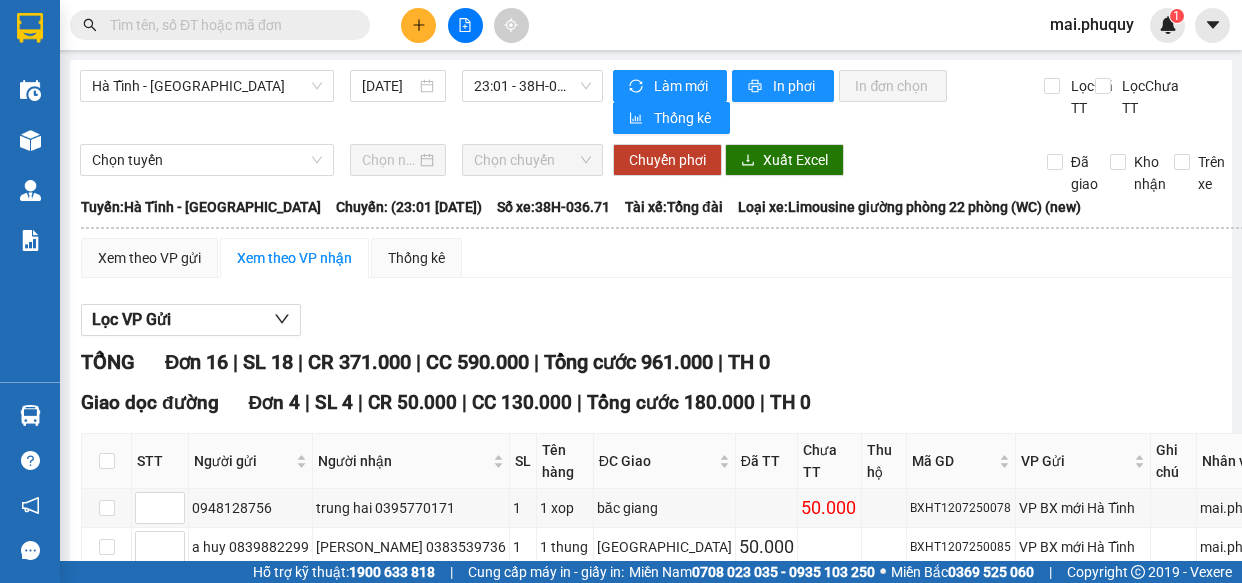 scroll, scrollTop: 0, scrollLeft: 0, axis: both 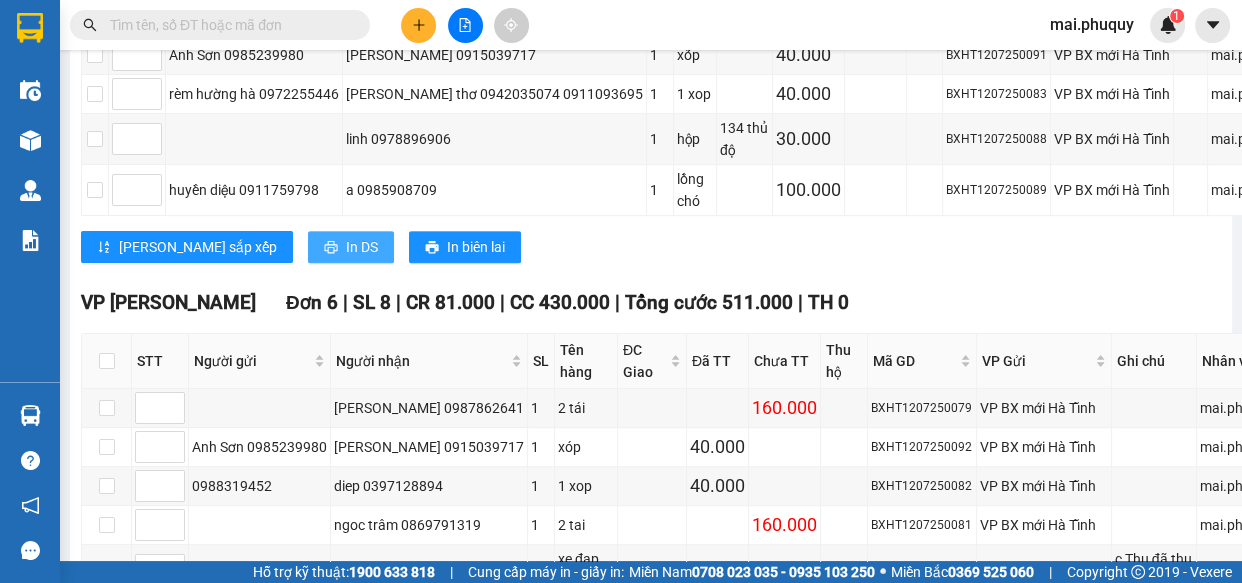 click on "In DS" at bounding box center [362, 247] 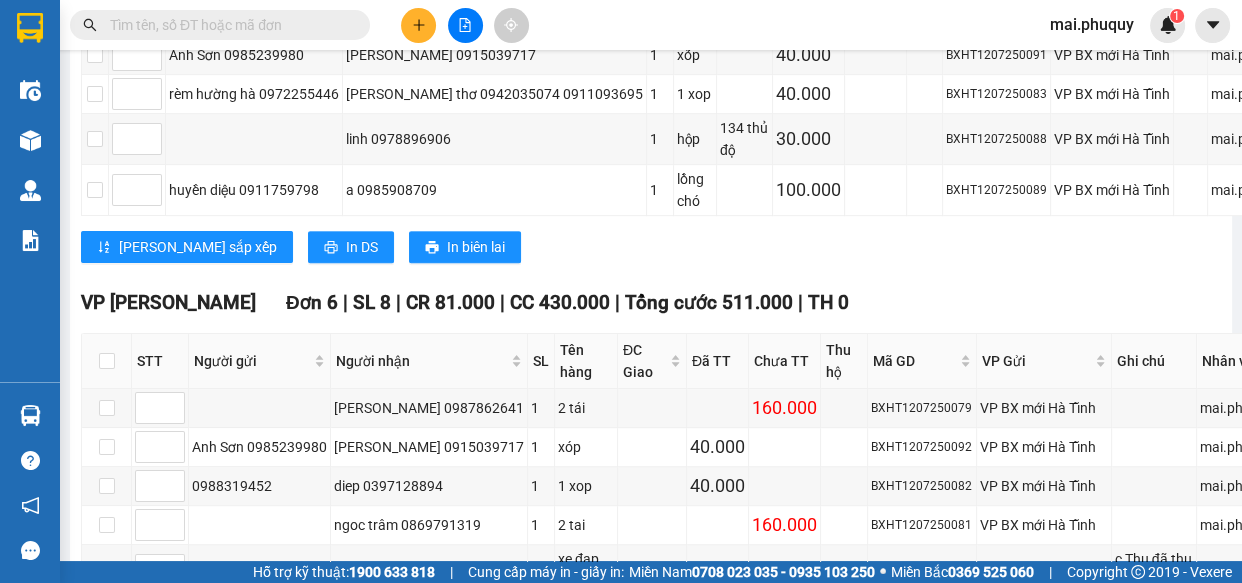 click at bounding box center (418, 25) 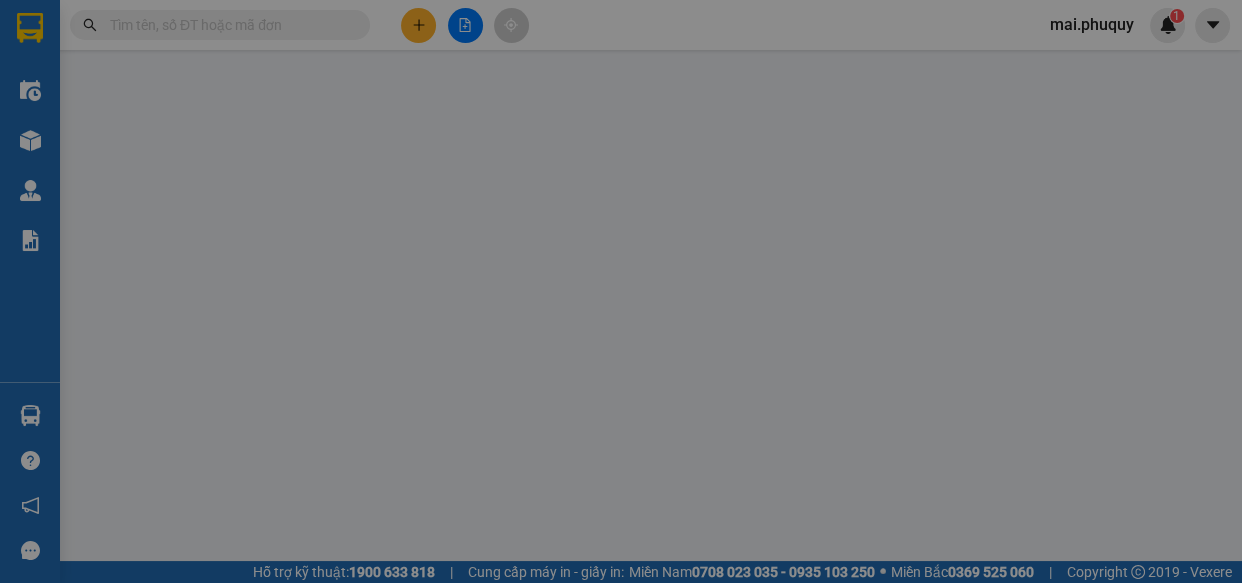 scroll, scrollTop: 0, scrollLeft: 0, axis: both 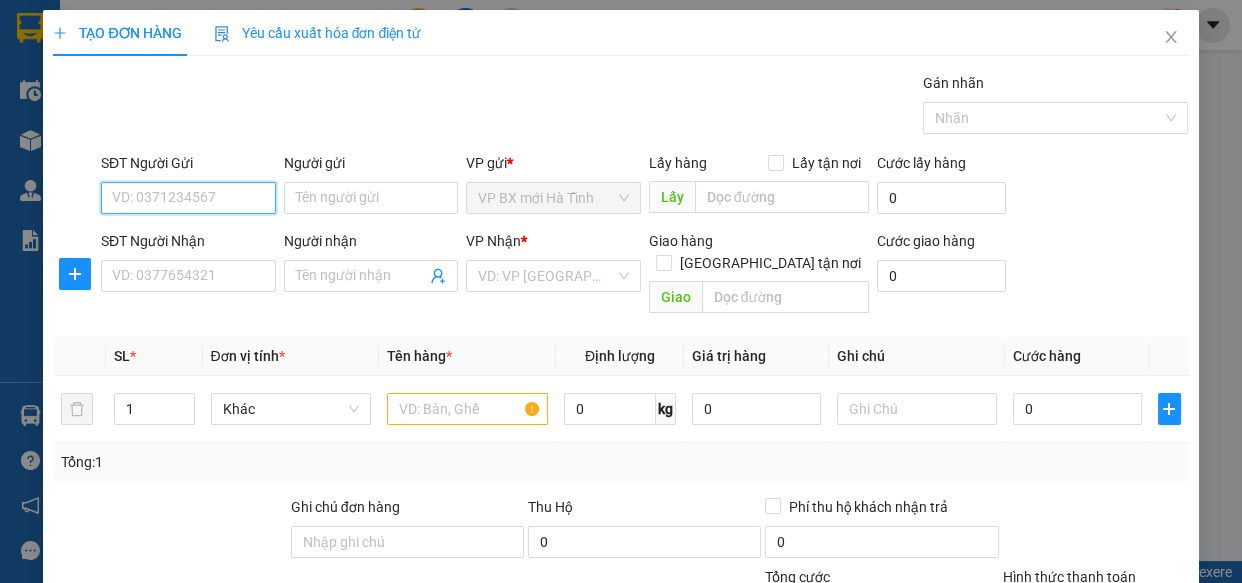 click on "SĐT Người Gửi" at bounding box center [188, 198] 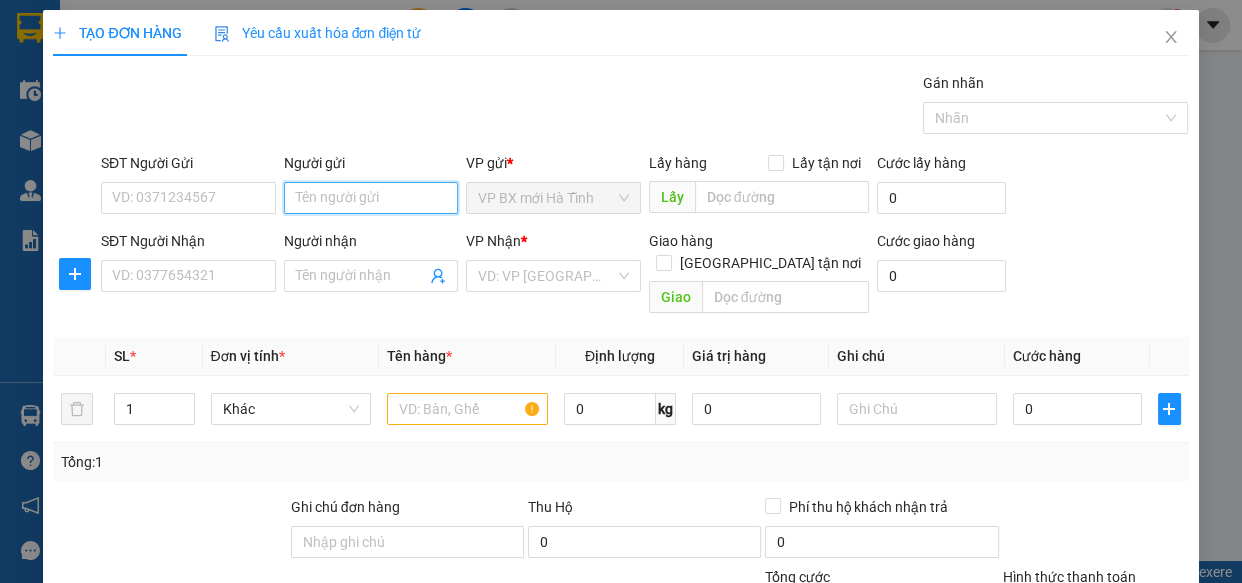 click on "Người gửi" at bounding box center (371, 198) 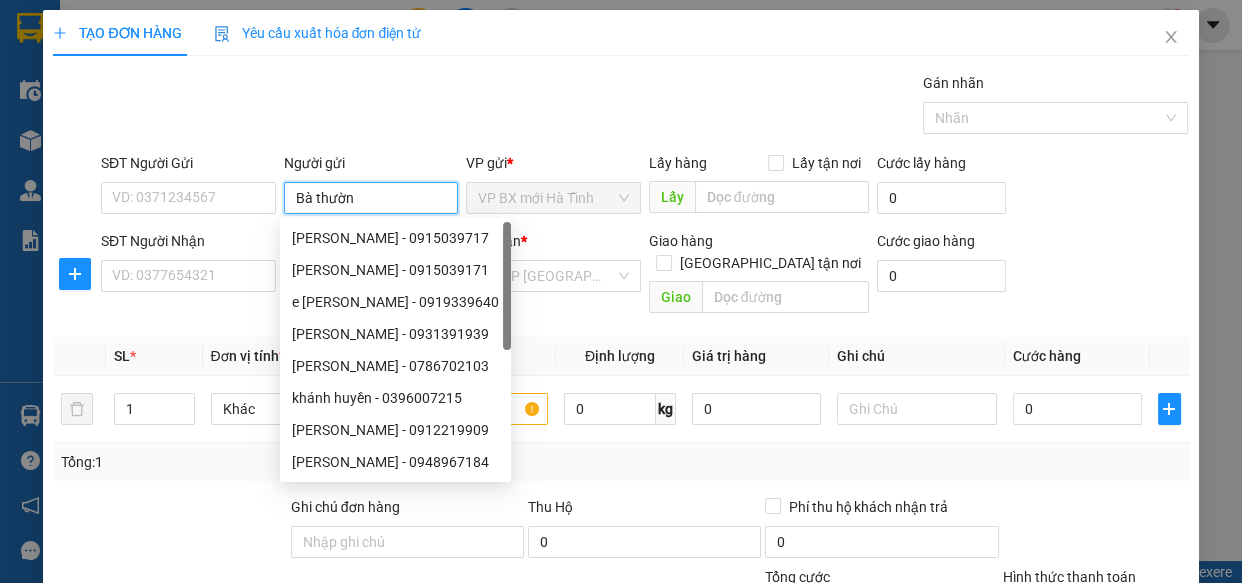 type on "Bà thường" 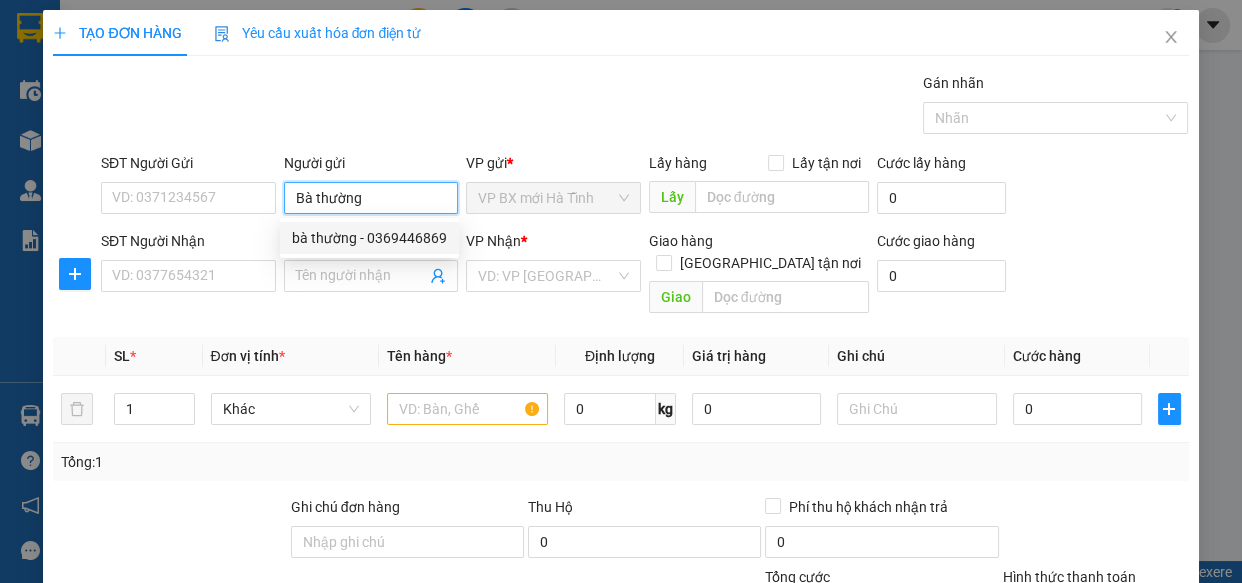 click on "bà thường - 0369446869" at bounding box center (369, 238) 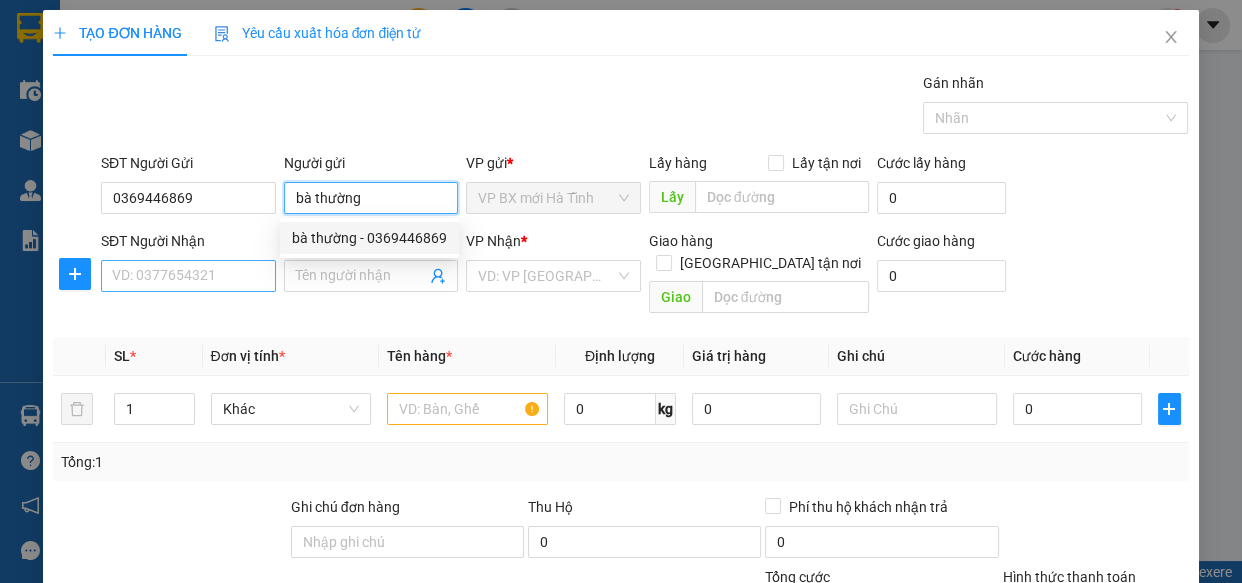 type on "bà thường" 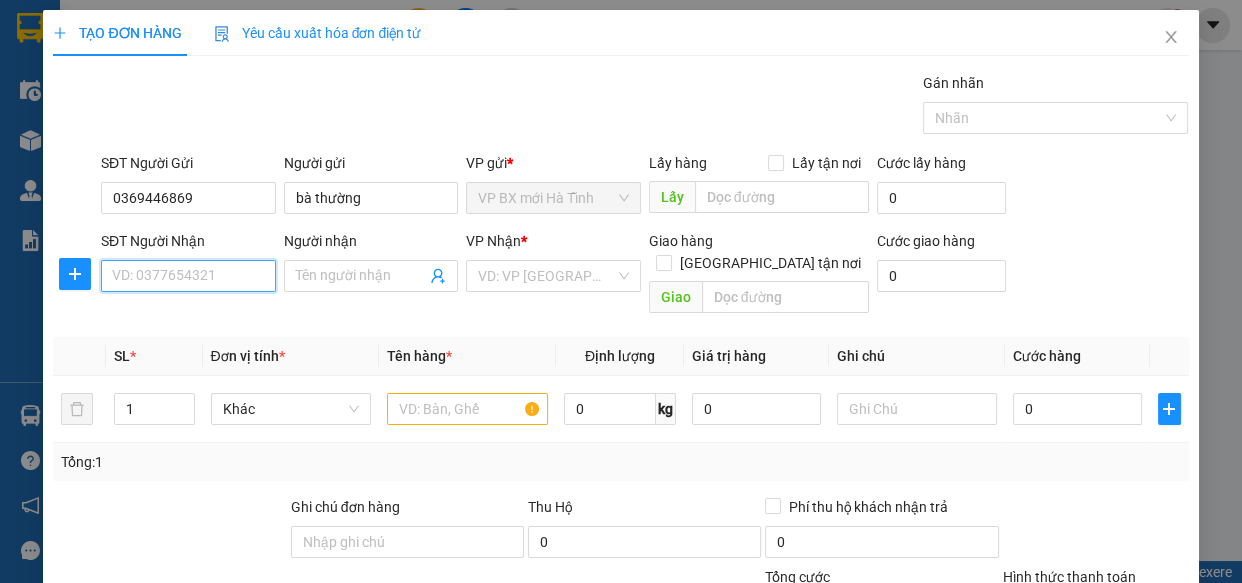 click on "SĐT Người Nhận" at bounding box center [188, 276] 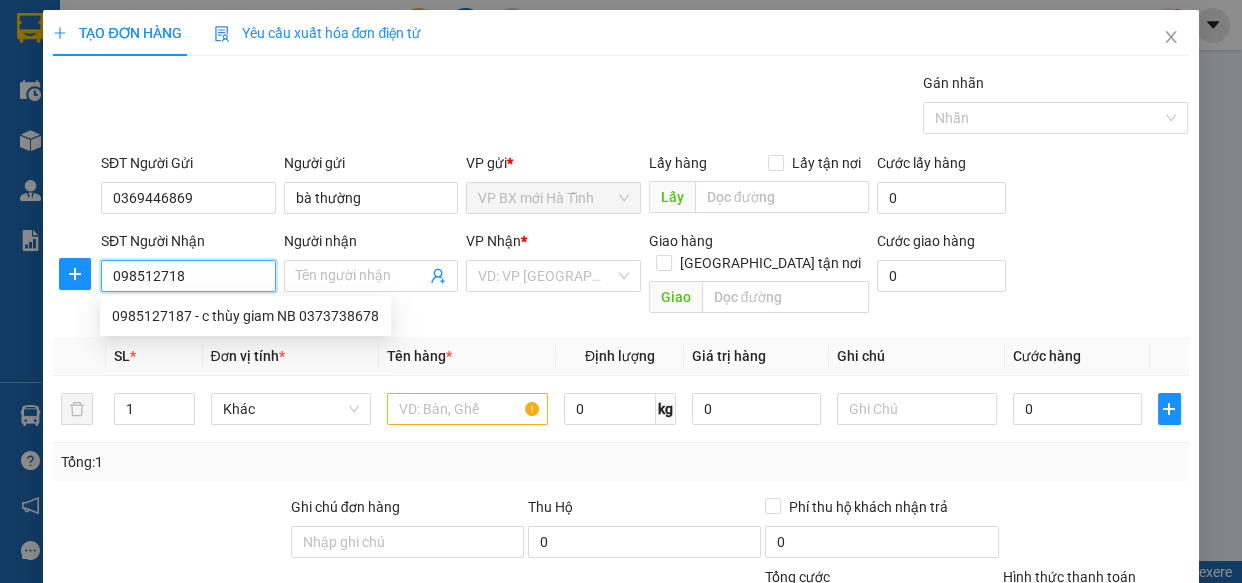 type on "0985127187" 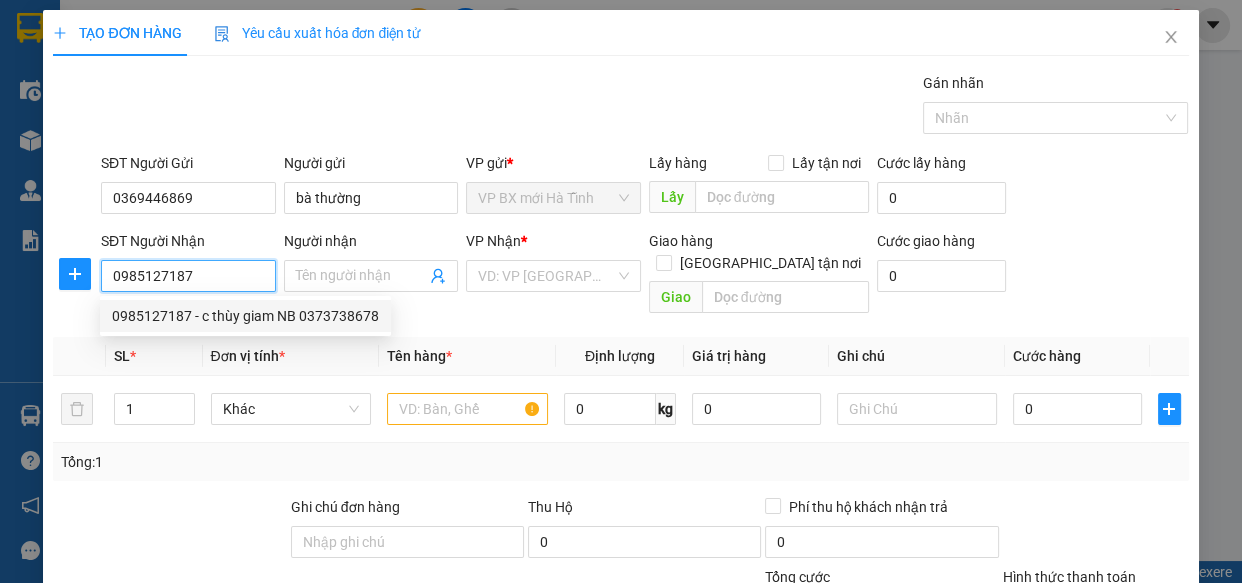 click on "0985127187 - c thùy giam NB 0373738678" at bounding box center (245, 316) 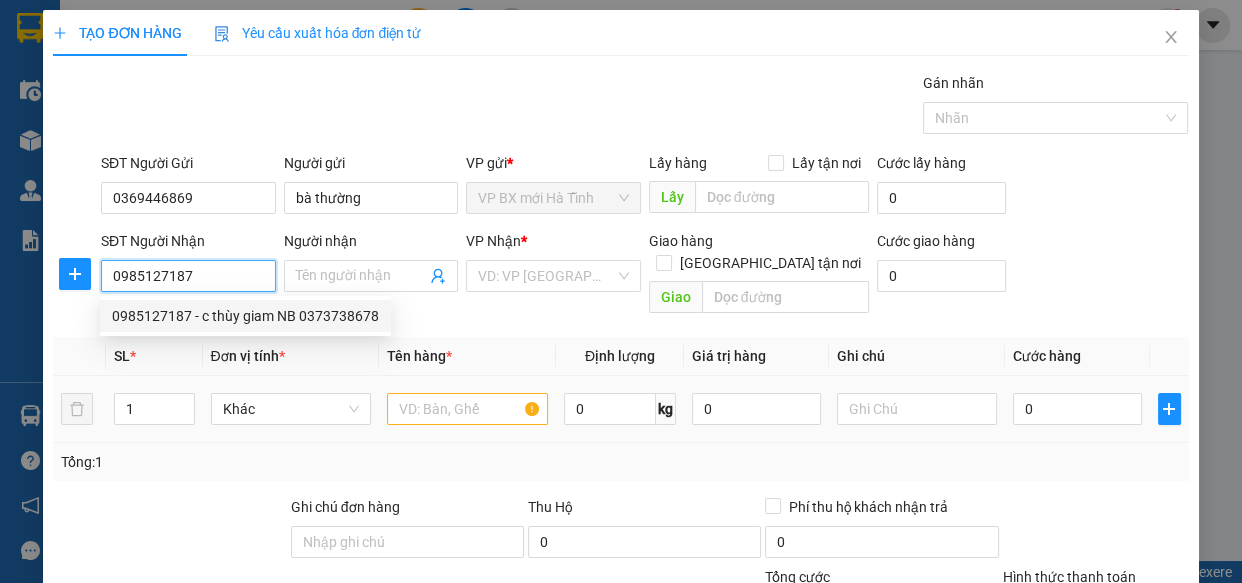 type on "c thùy giam NB 0373738678" 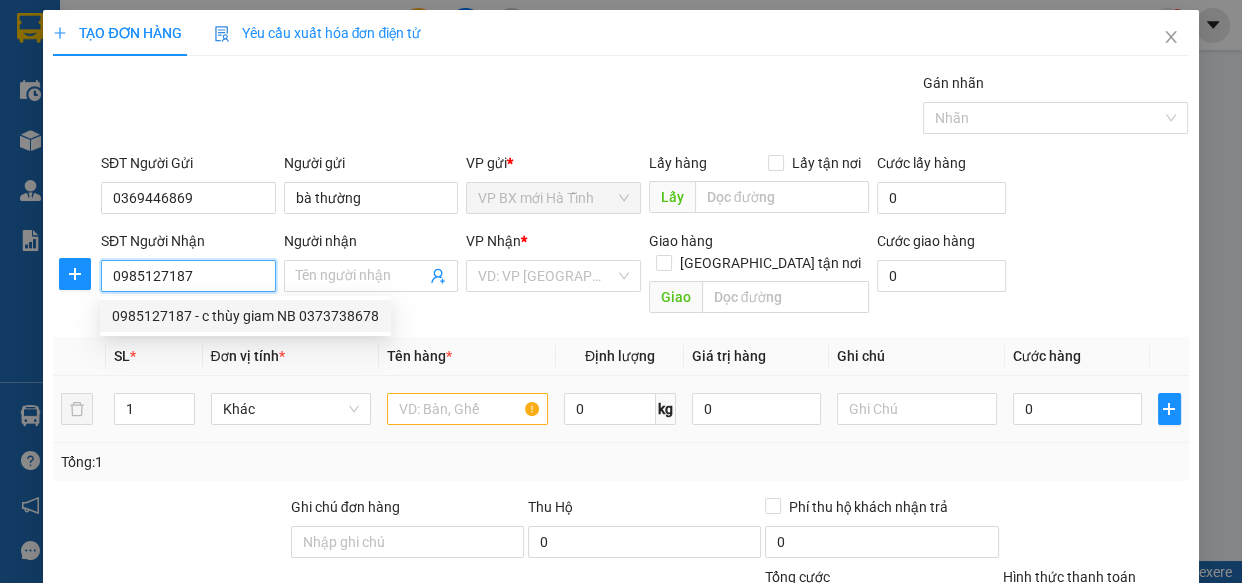 type on "ninh bình" 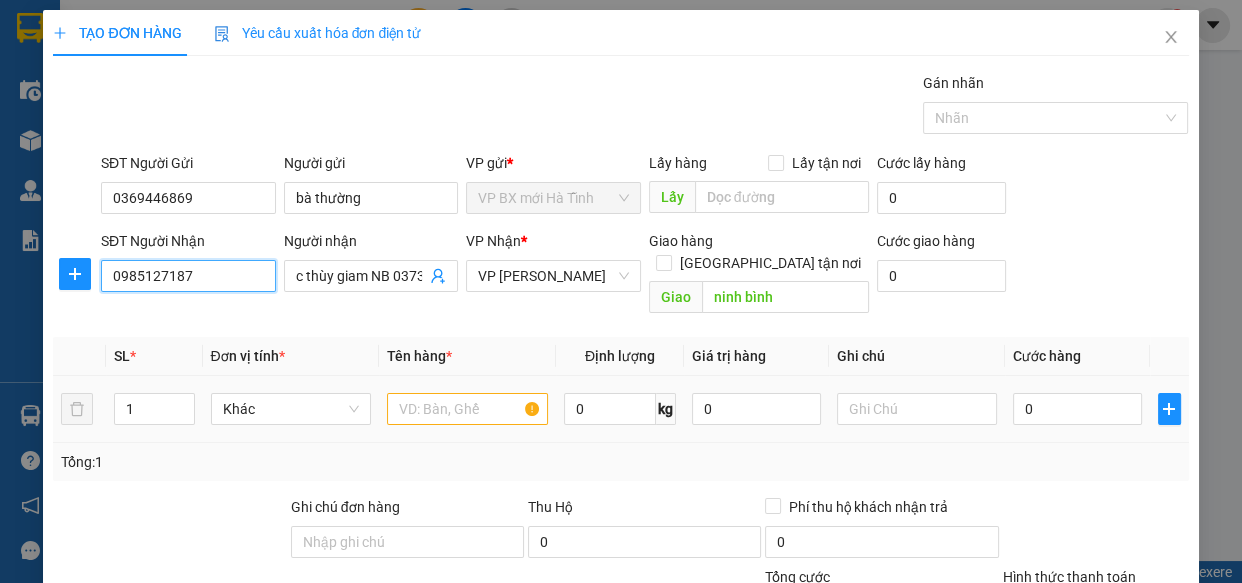 type on "0985127187" 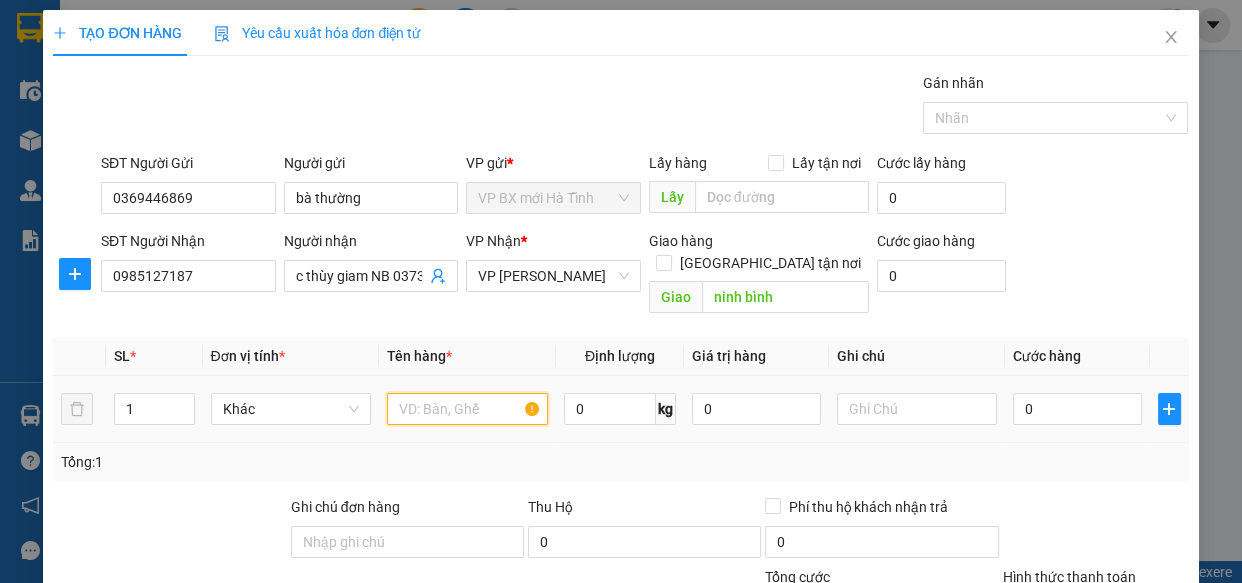 click at bounding box center (467, 409) 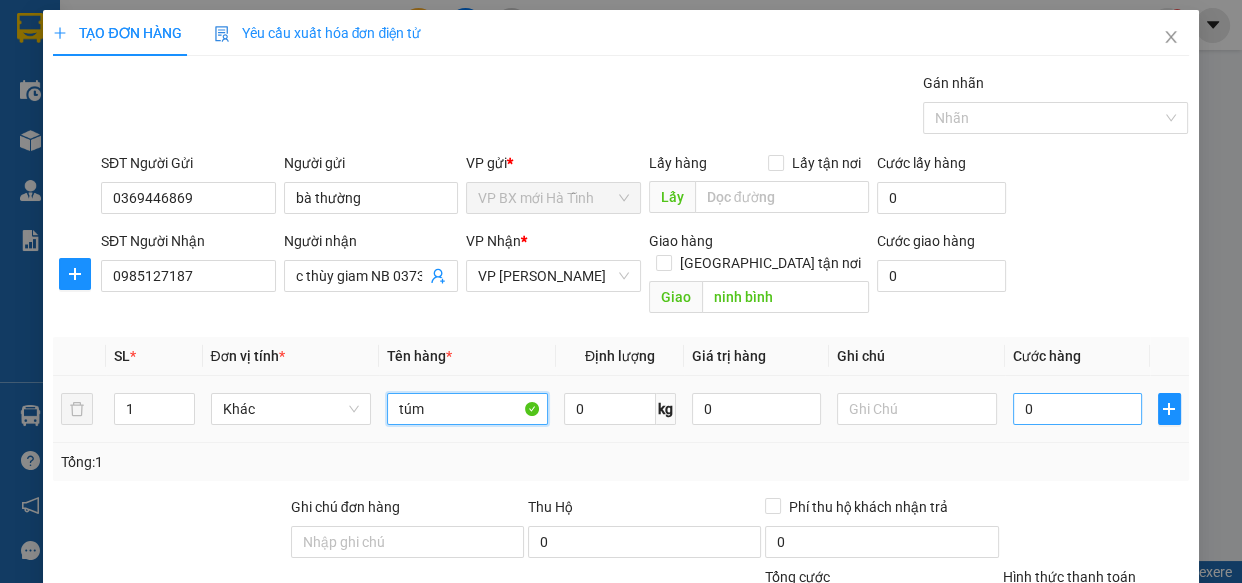 type on "túm" 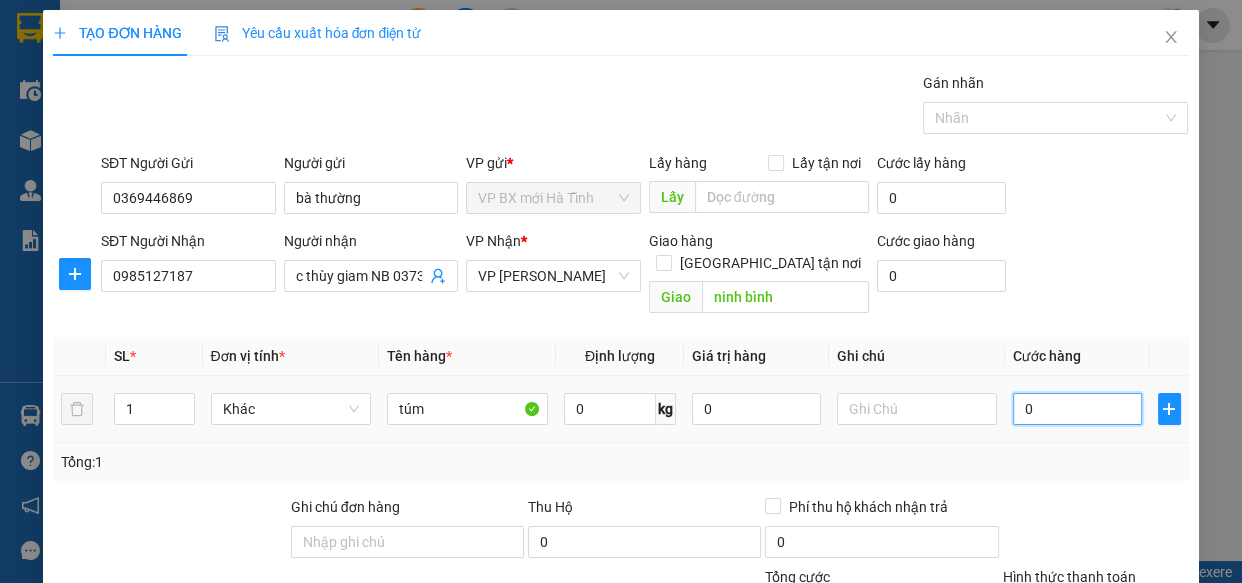 click on "0" at bounding box center (1077, 409) 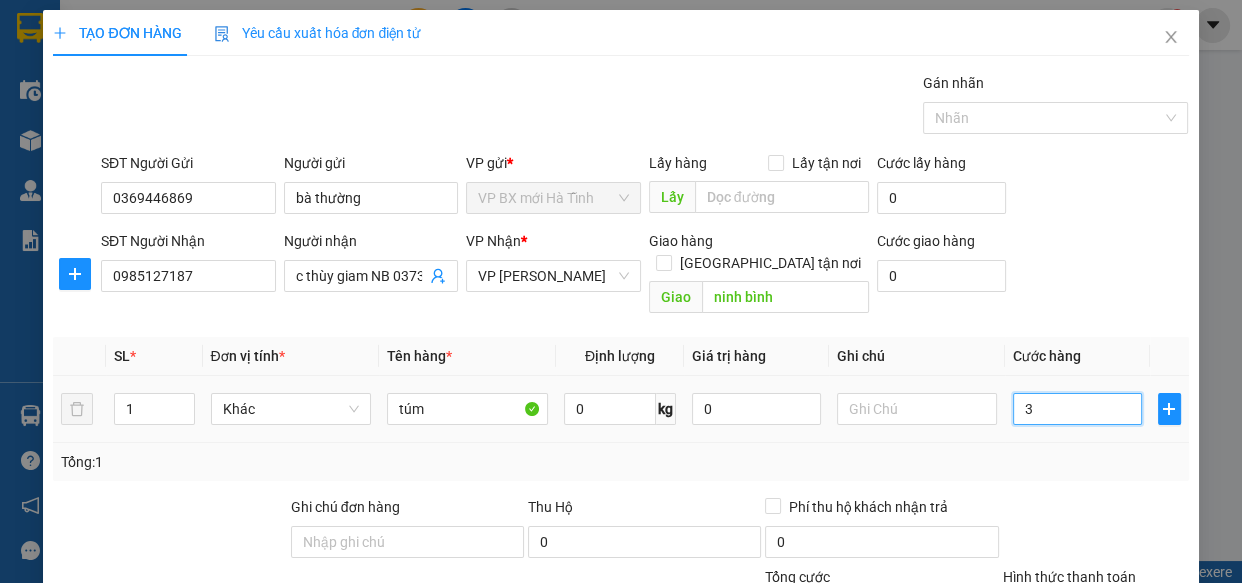 type on "30" 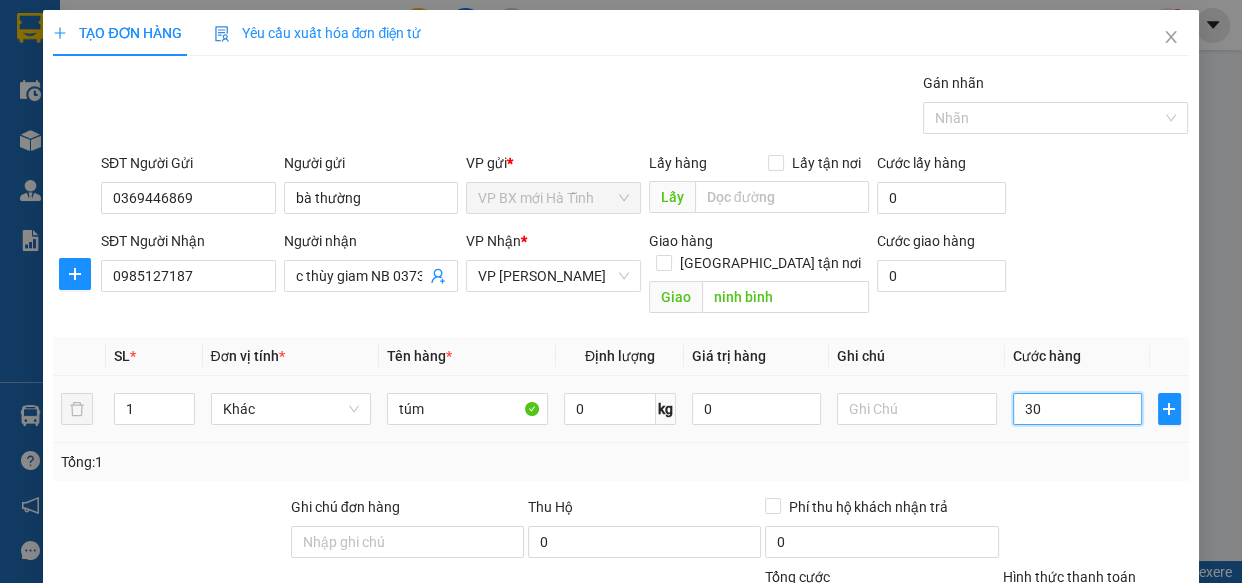 type on "300" 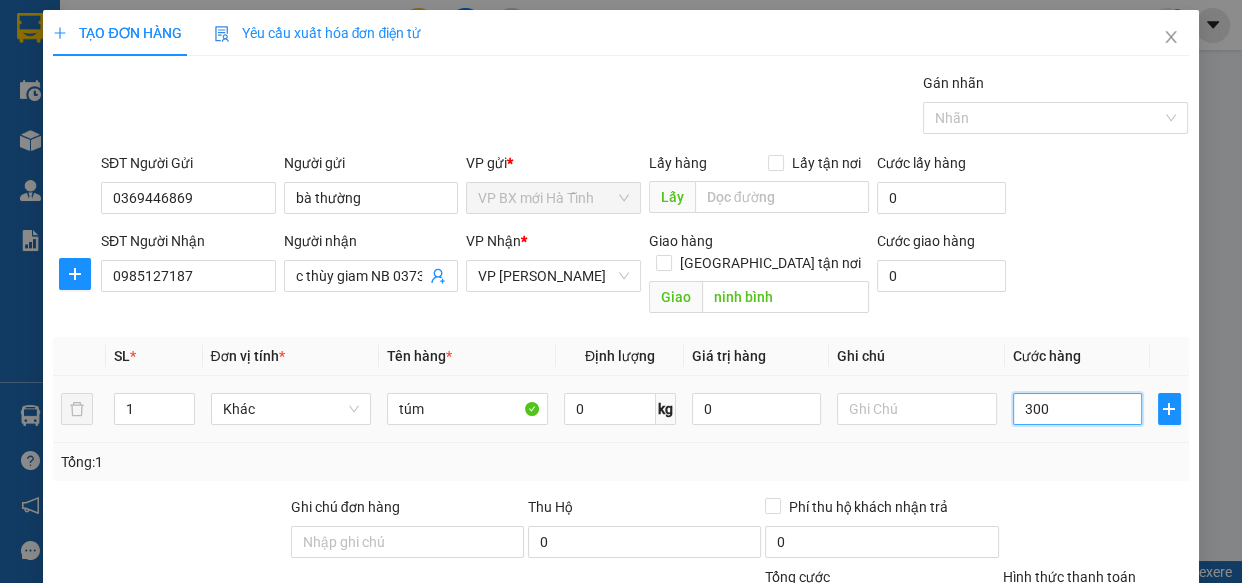 type on "3.000" 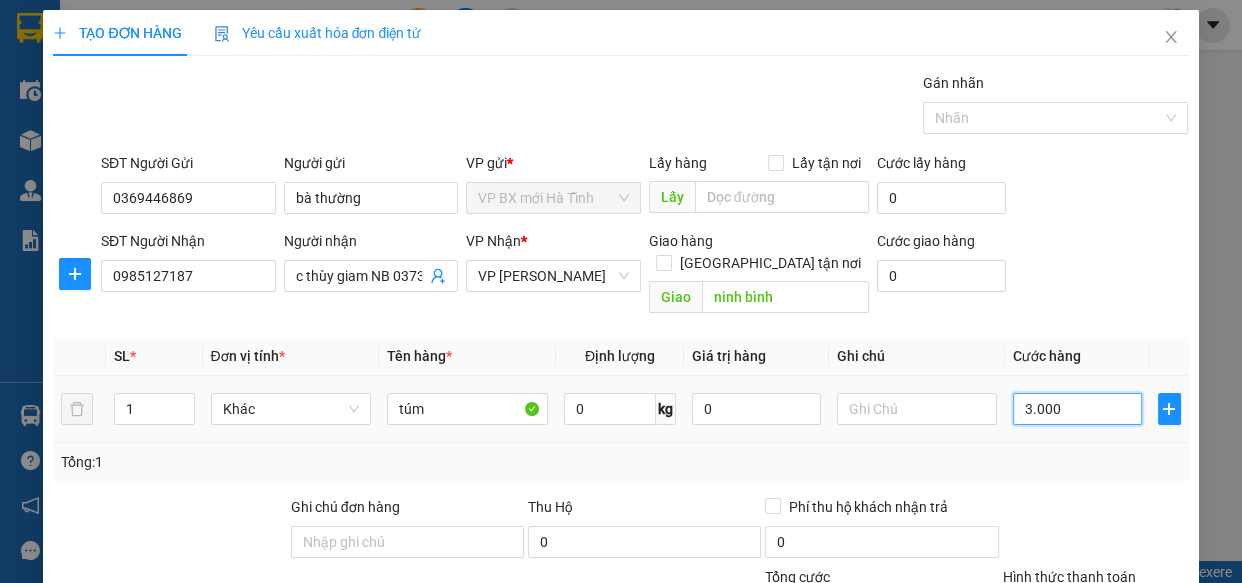 type on "30.000" 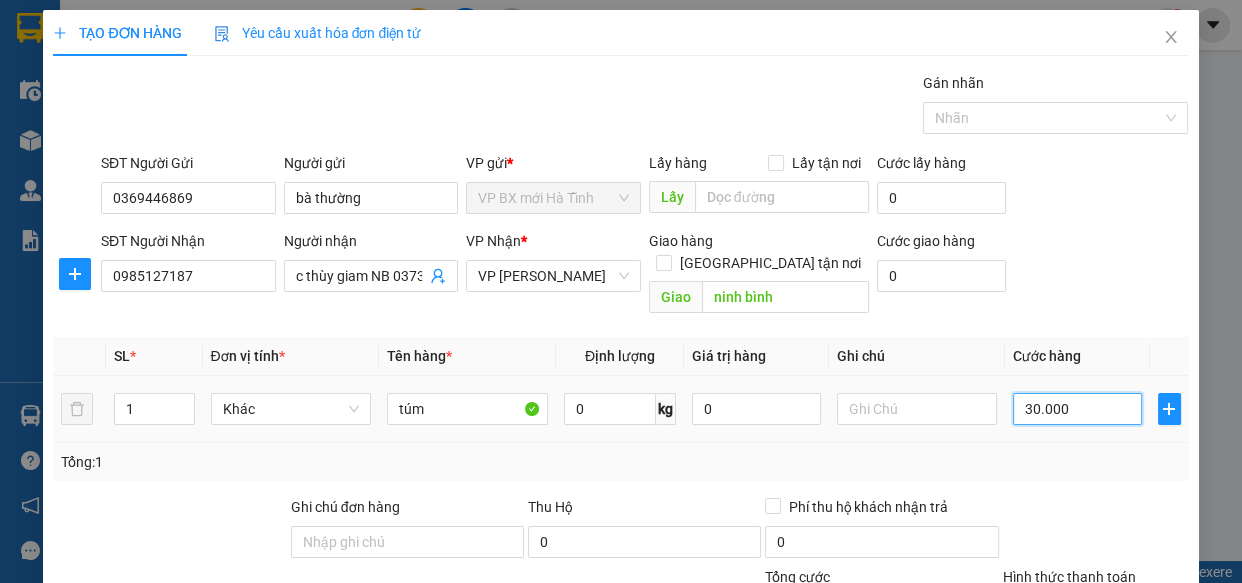 scroll, scrollTop: 218, scrollLeft: 0, axis: vertical 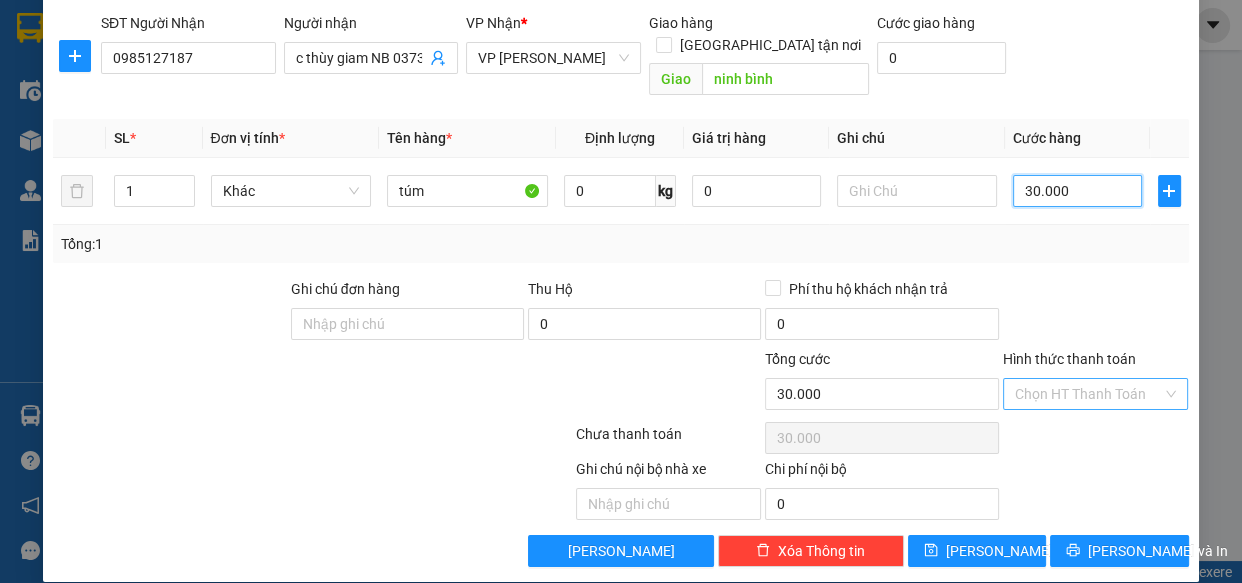 type on "30.000" 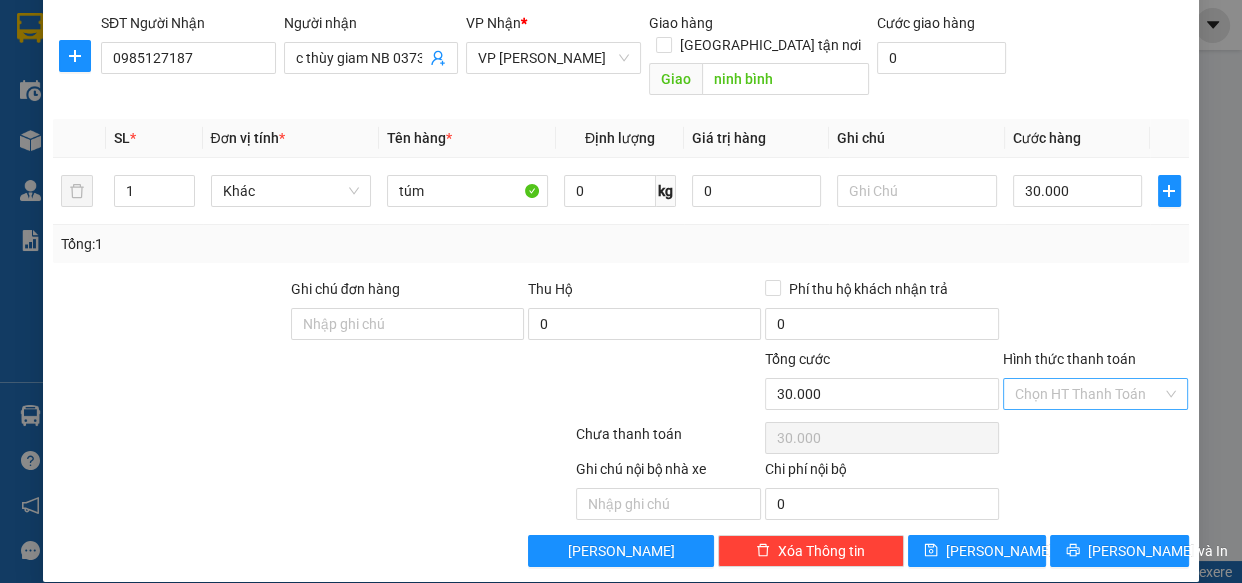 click on "Hình thức thanh toán" at bounding box center [1089, 394] 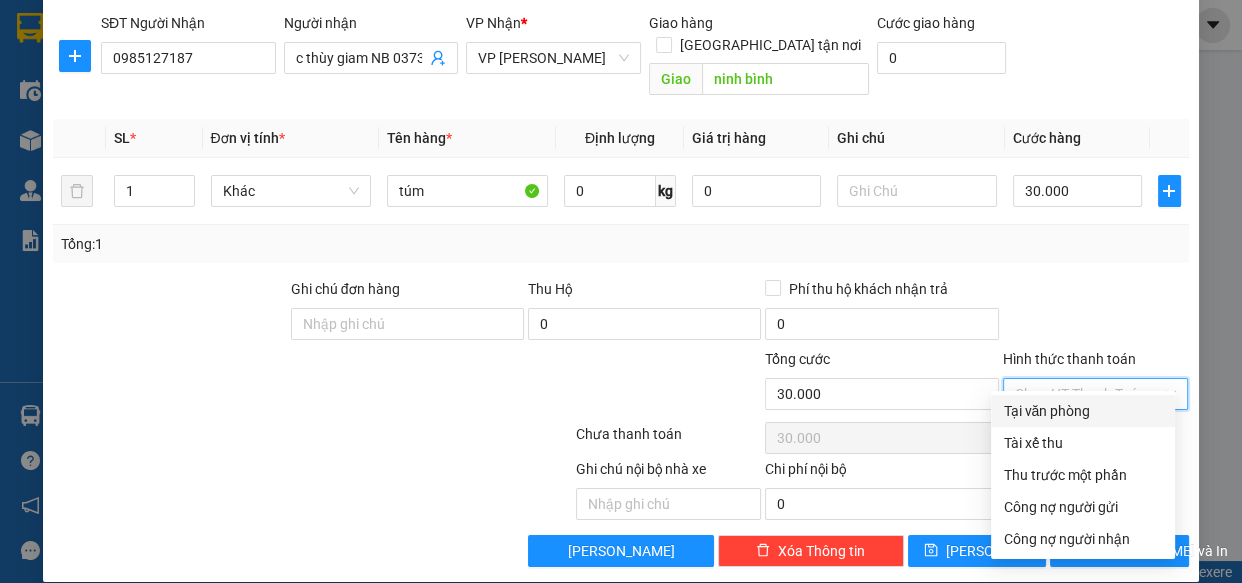 click on "Tại văn phòng" at bounding box center [1083, 411] 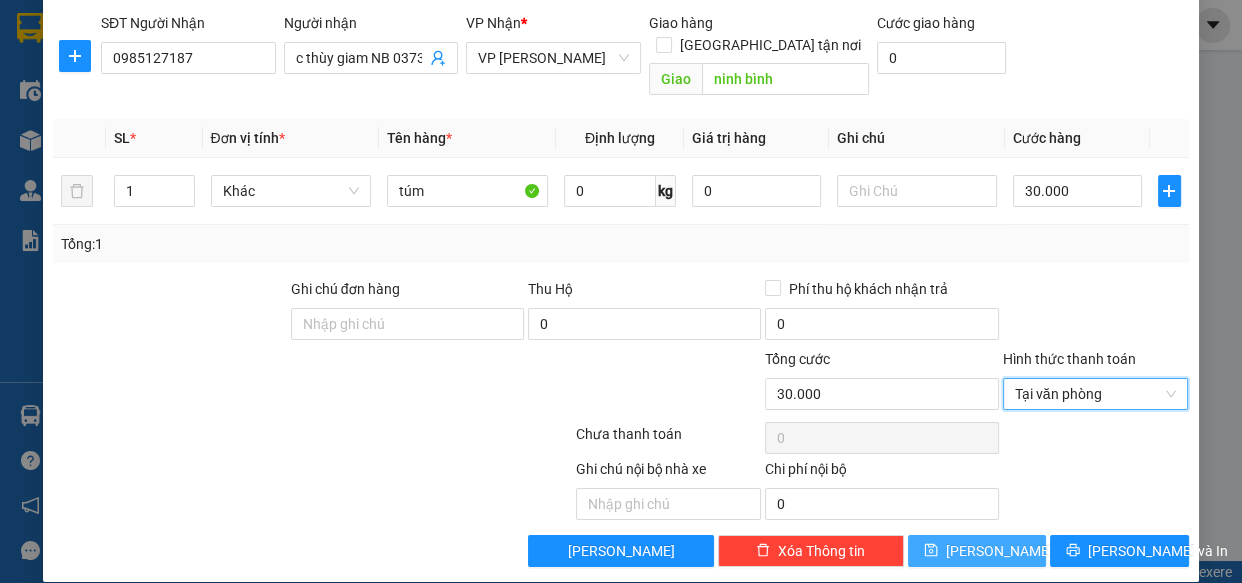 click on "[PERSON_NAME]" at bounding box center [977, 551] 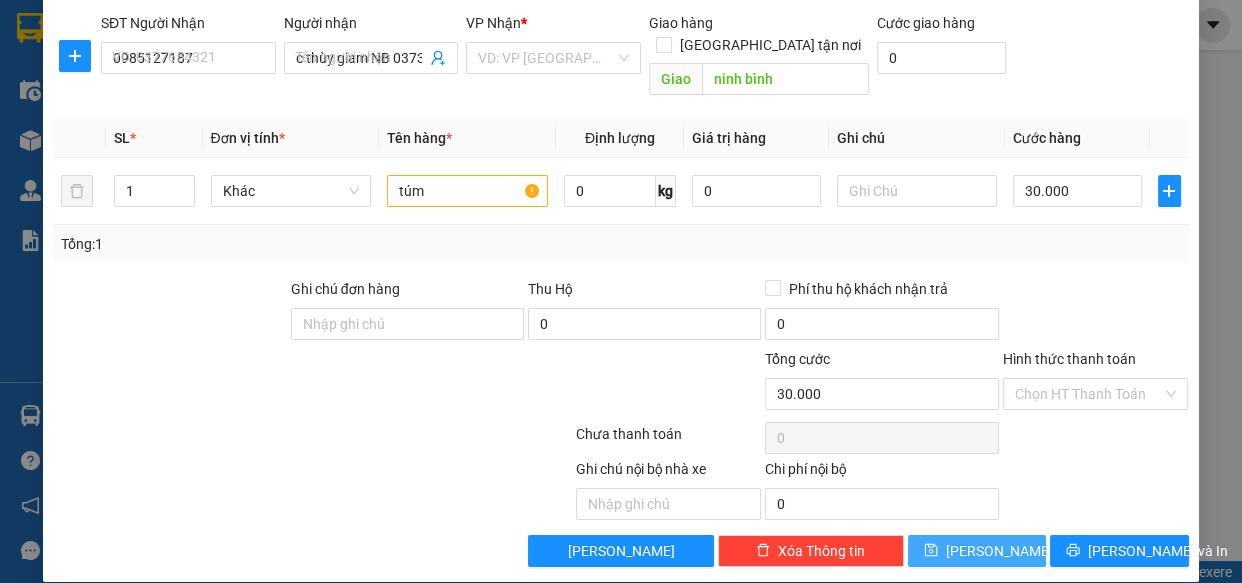 type 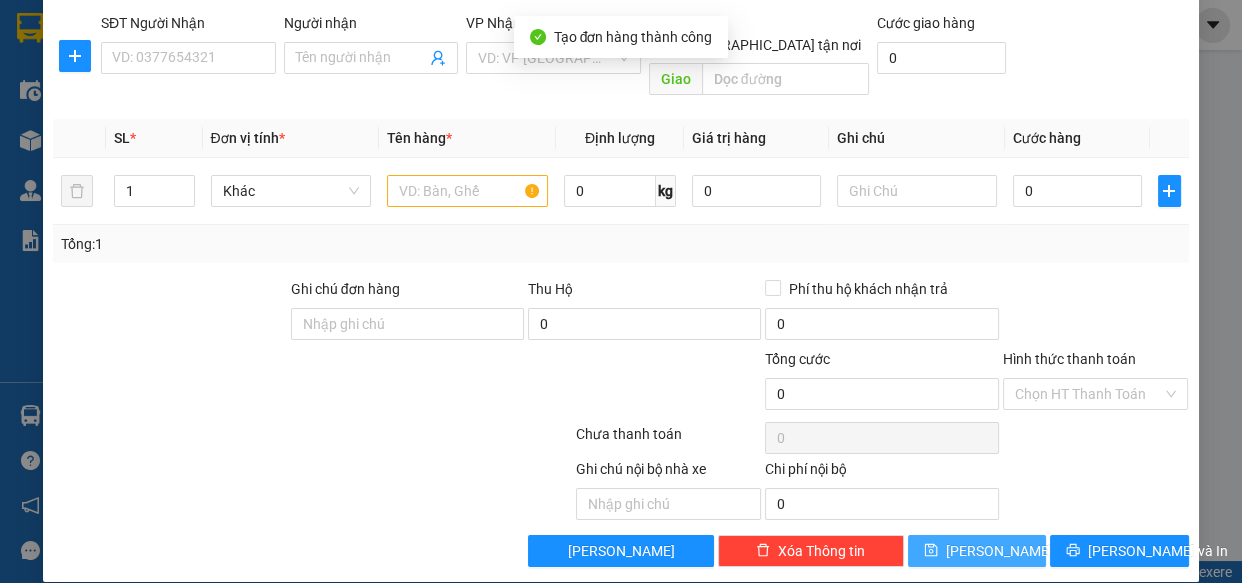 scroll, scrollTop: 0, scrollLeft: 0, axis: both 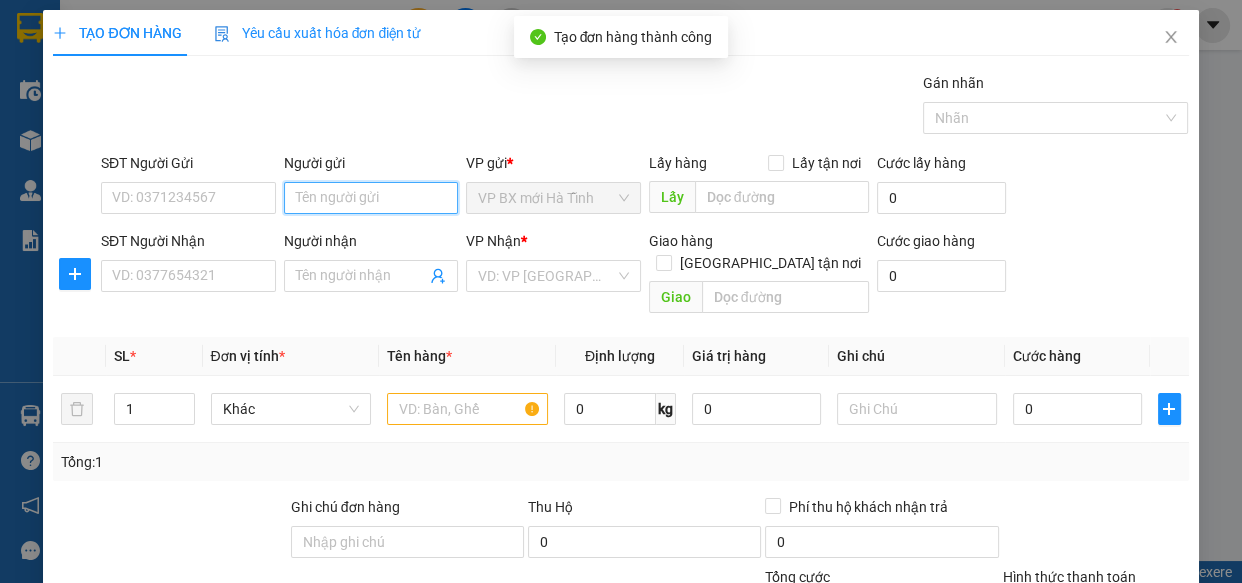 click on "Người gửi" at bounding box center [371, 198] 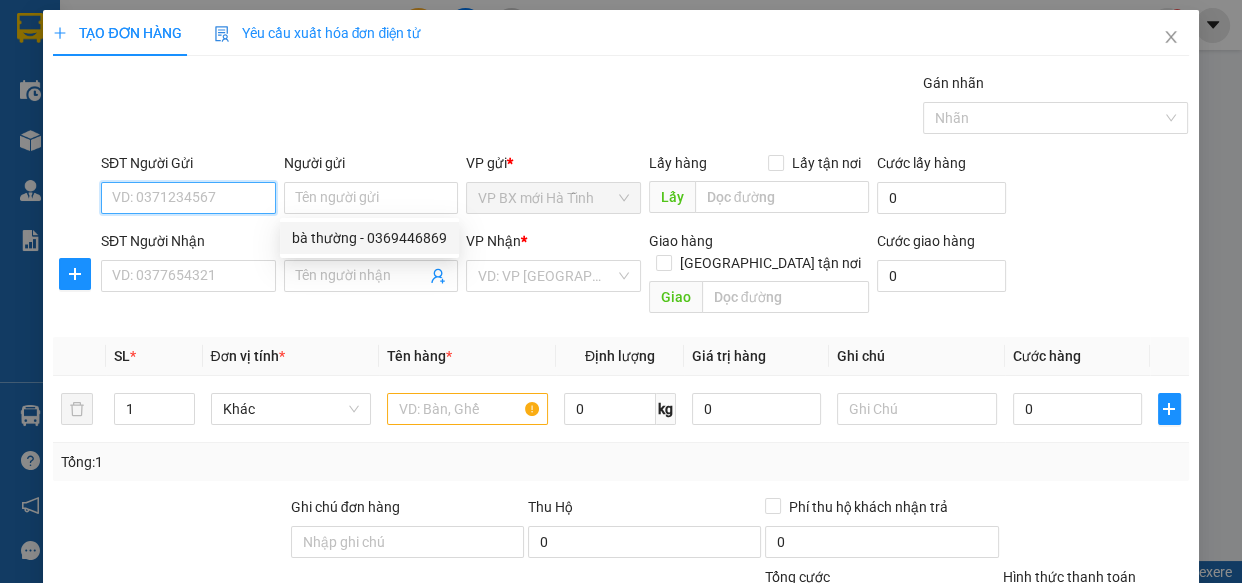 click on "SĐT Người Gửi" at bounding box center [188, 198] 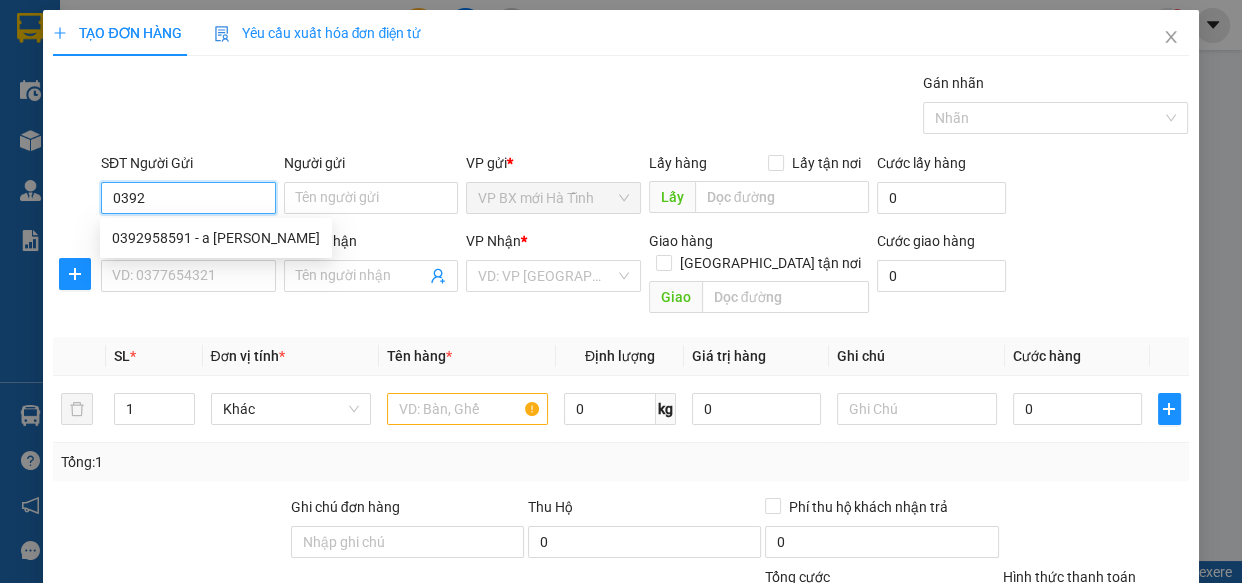 drag, startPoint x: 176, startPoint y: 189, endPoint x: 27, endPoint y: 169, distance: 150.33629 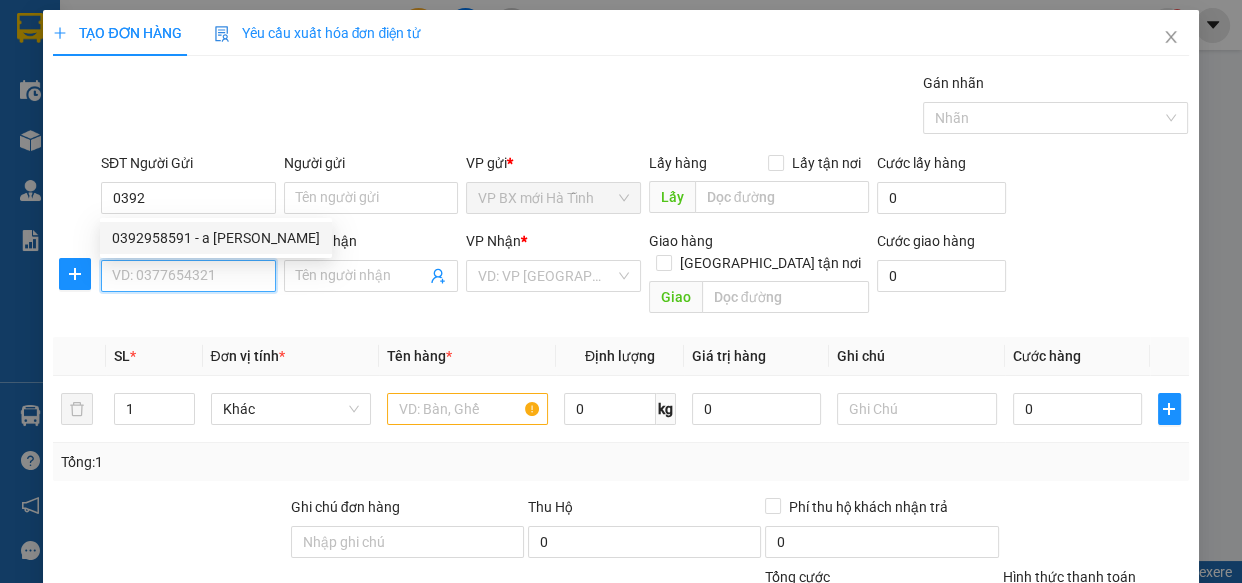 click on "SĐT Người Nhận" at bounding box center (188, 276) 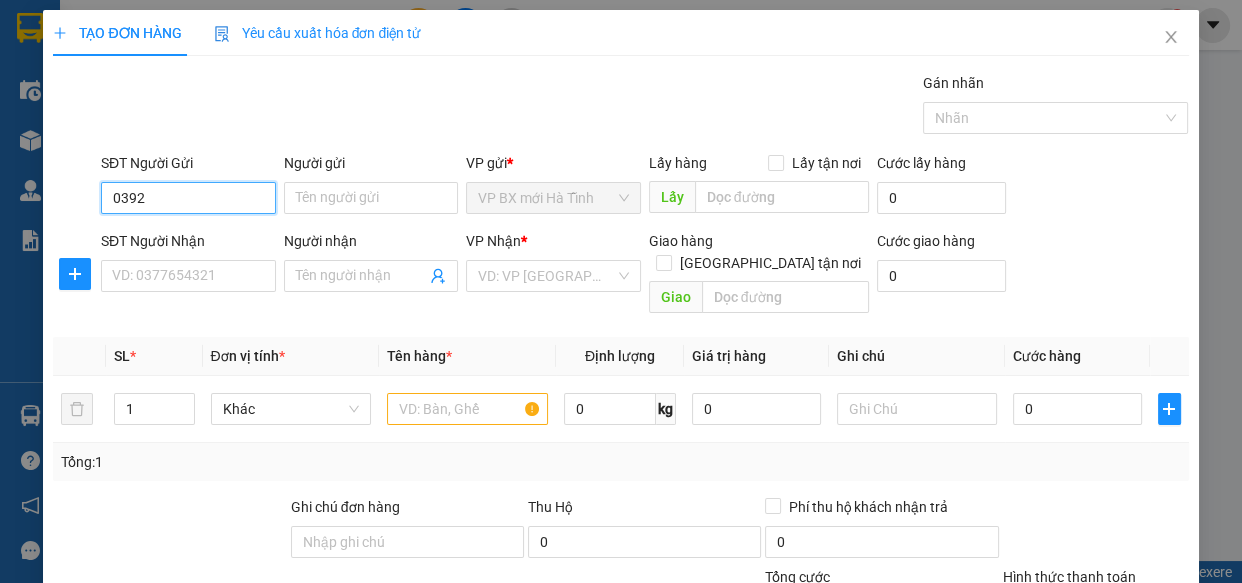 click on "0392" at bounding box center (188, 198) 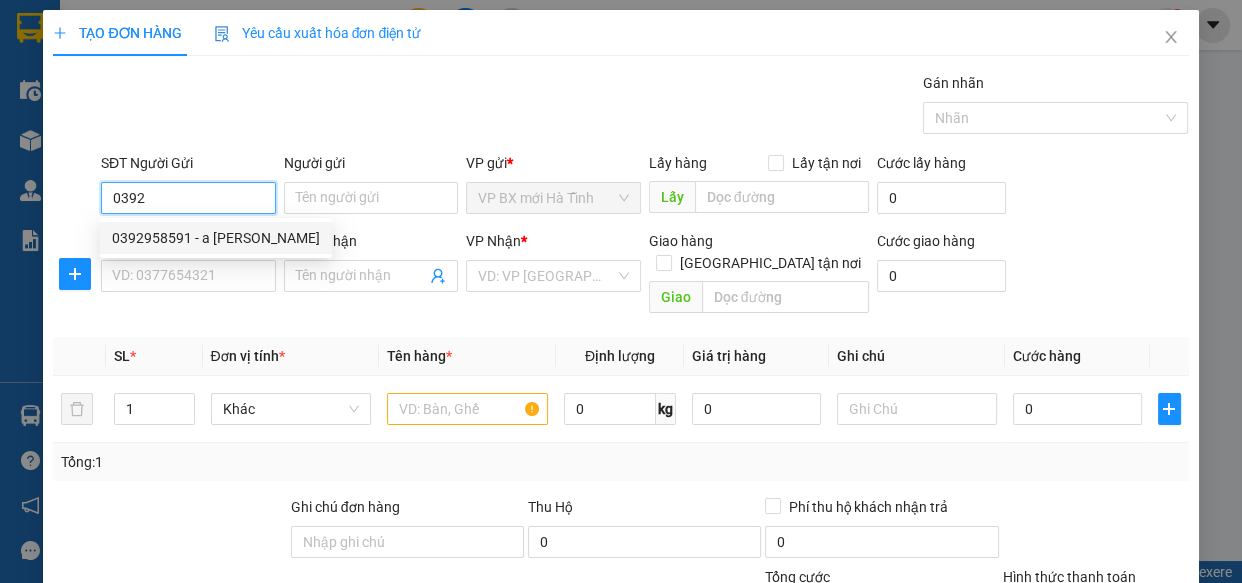 click on "0392958591 - a [PERSON_NAME]" at bounding box center [216, 238] 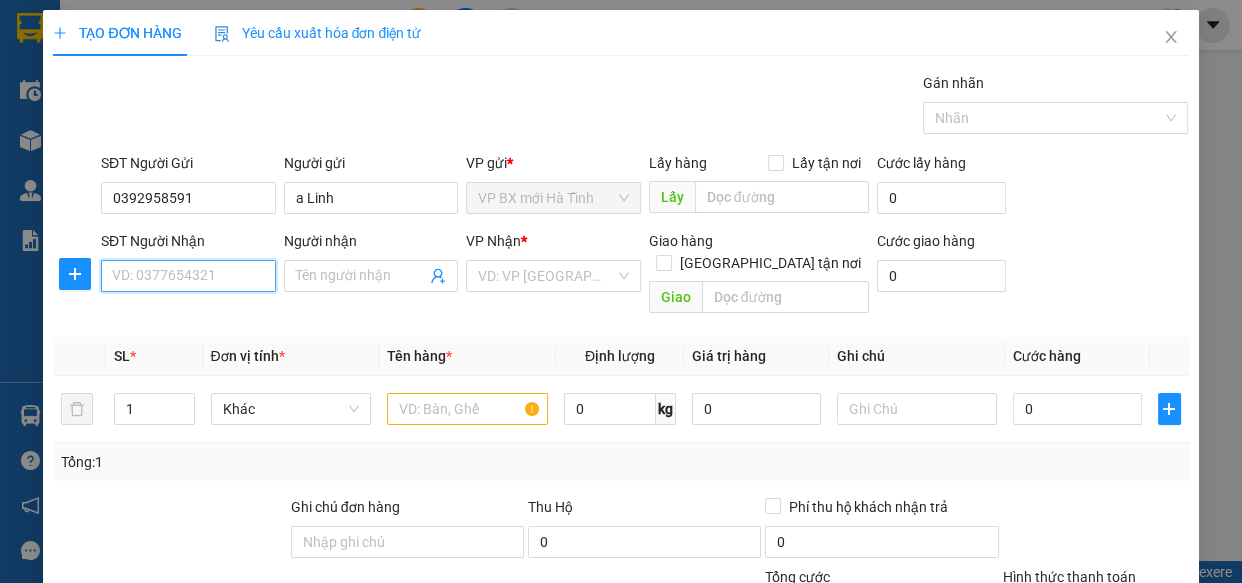 click on "SĐT Người Nhận" at bounding box center [188, 276] 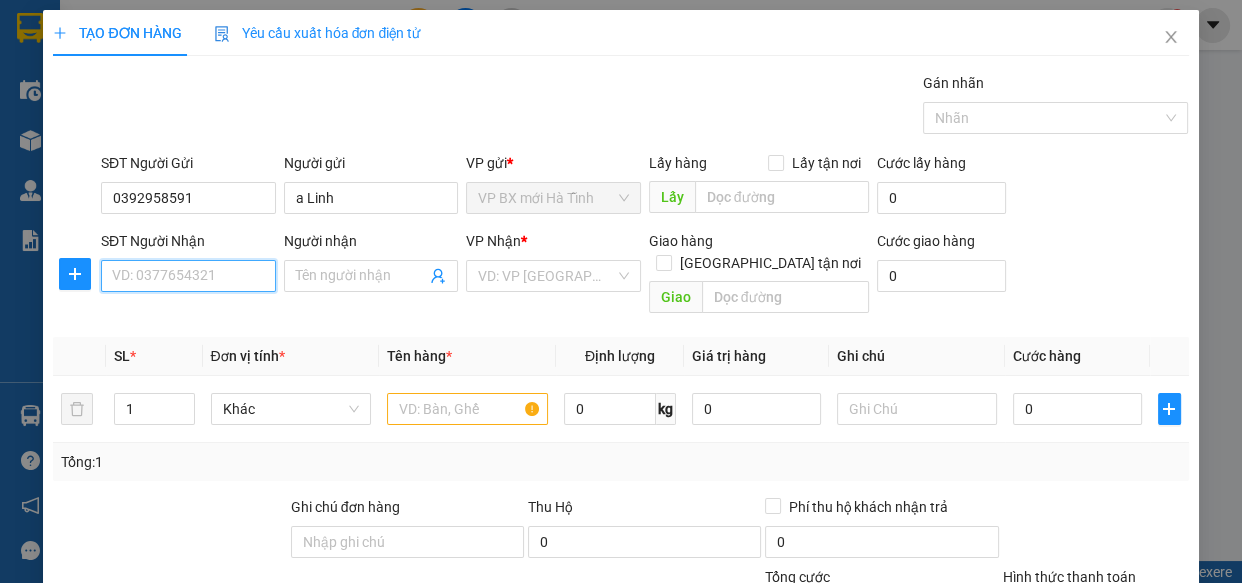 type on "9" 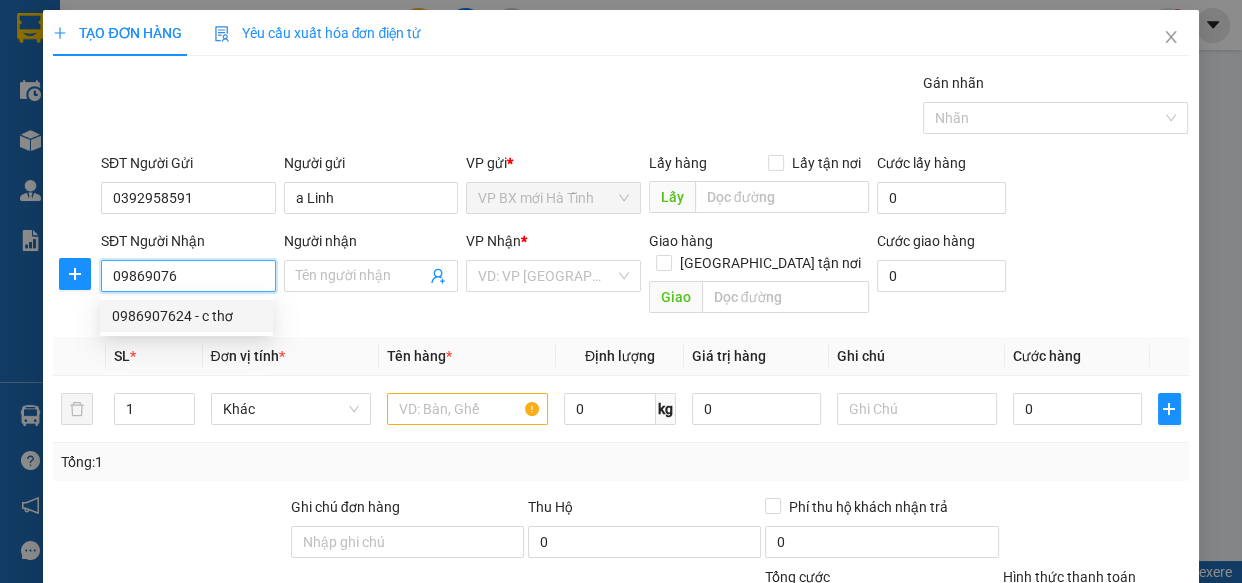 click on "0986907624 - c thơ" at bounding box center [186, 316] 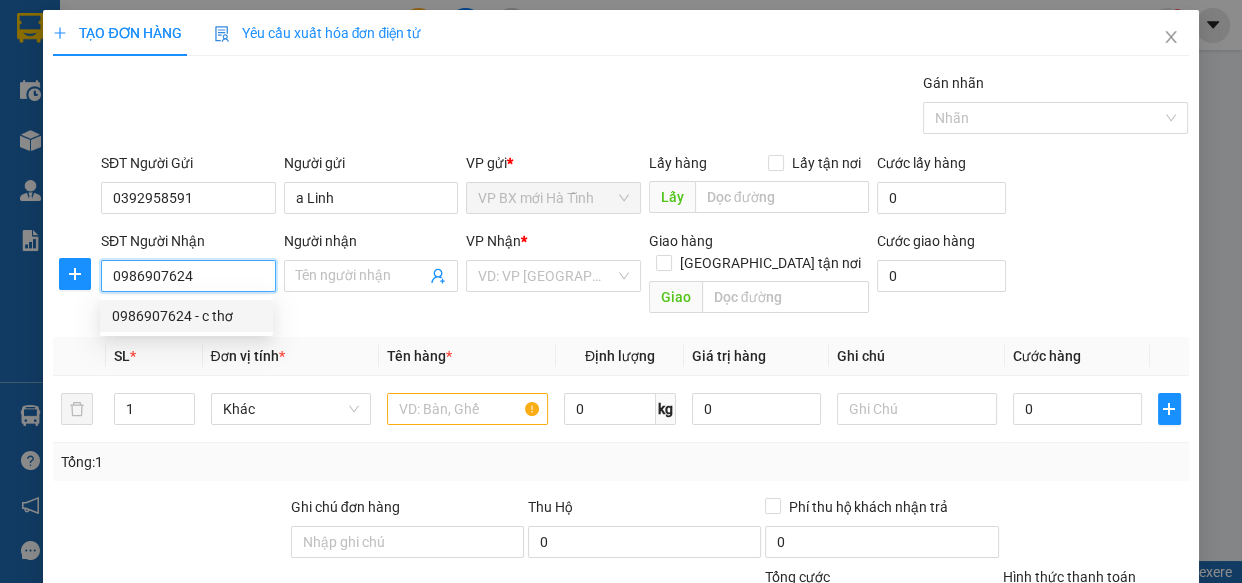 type on "c thơ" 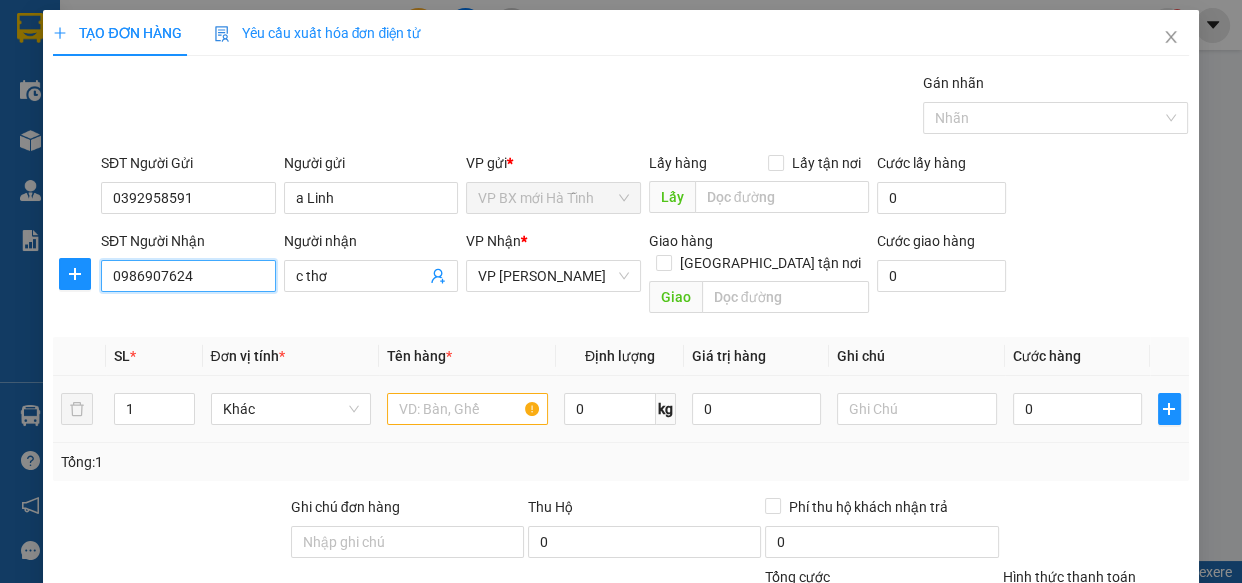 type on "0986907624" 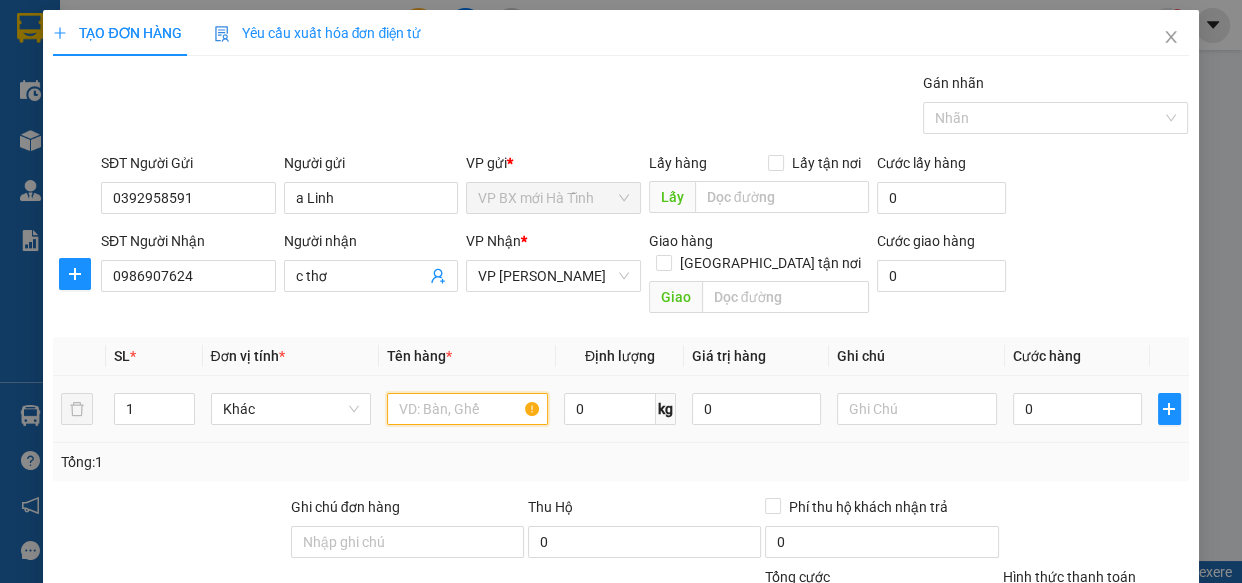 click at bounding box center [467, 409] 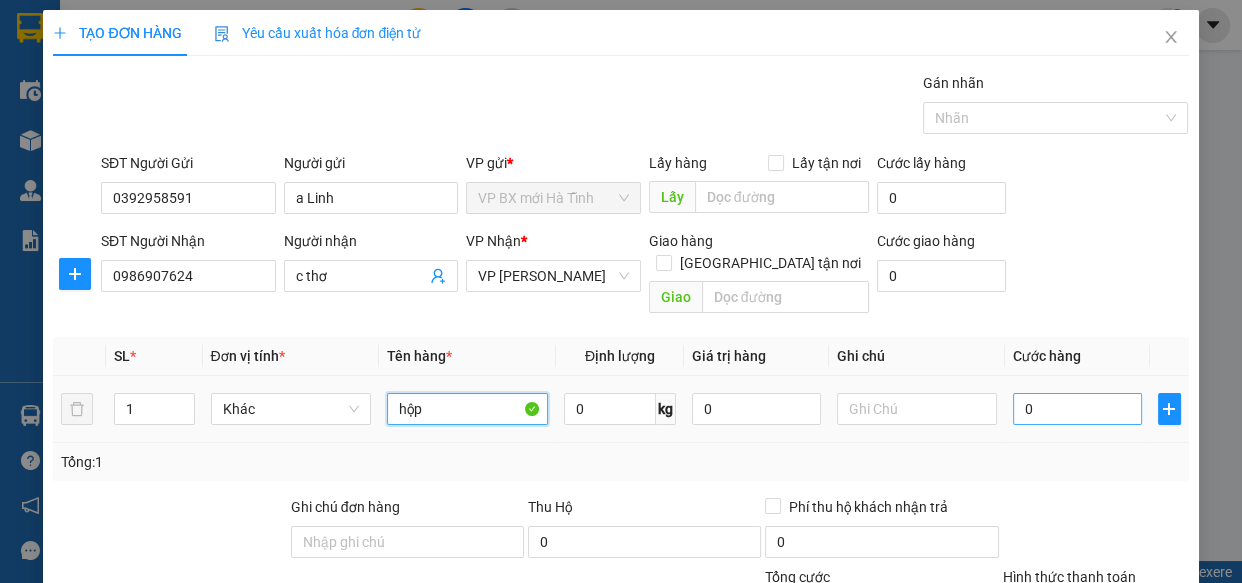 type on "hộp" 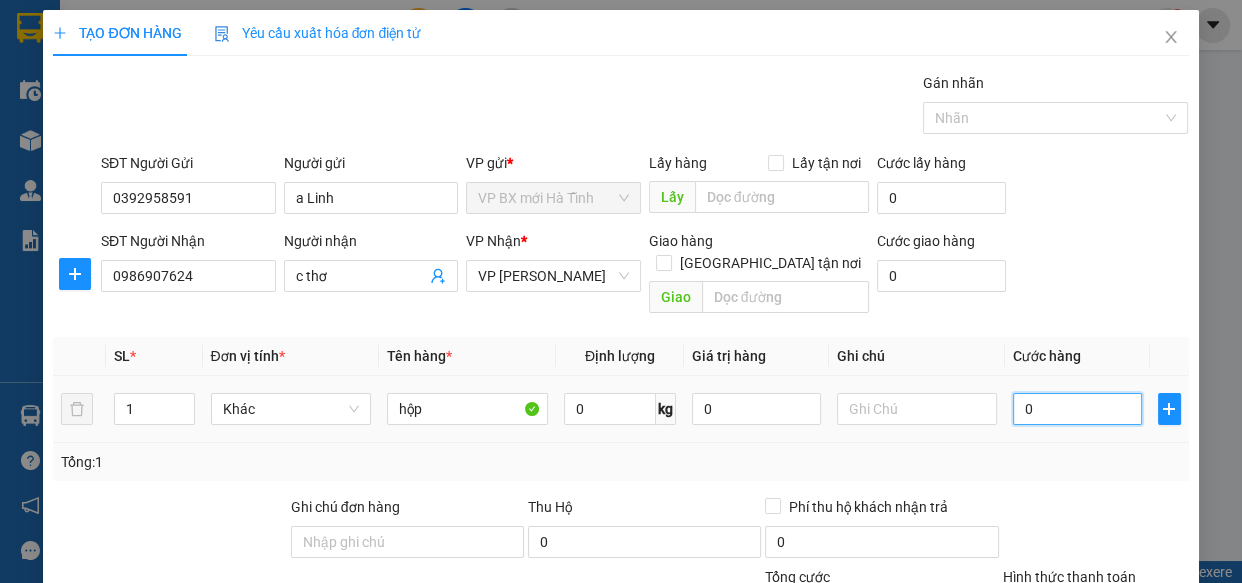 click on "0" at bounding box center (1077, 409) 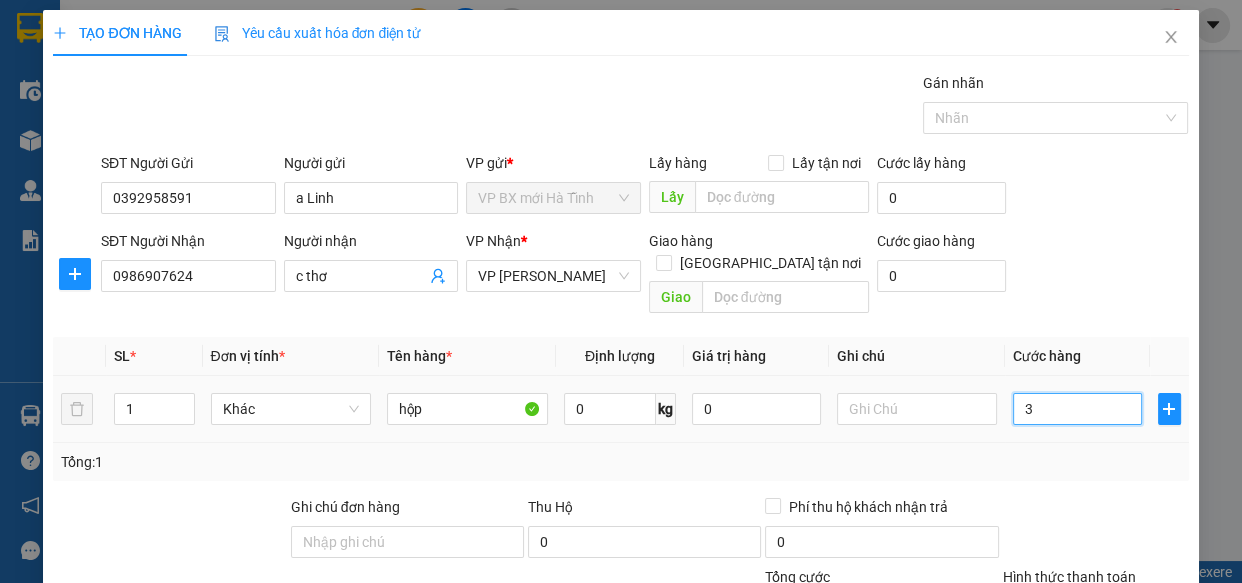 type on "3" 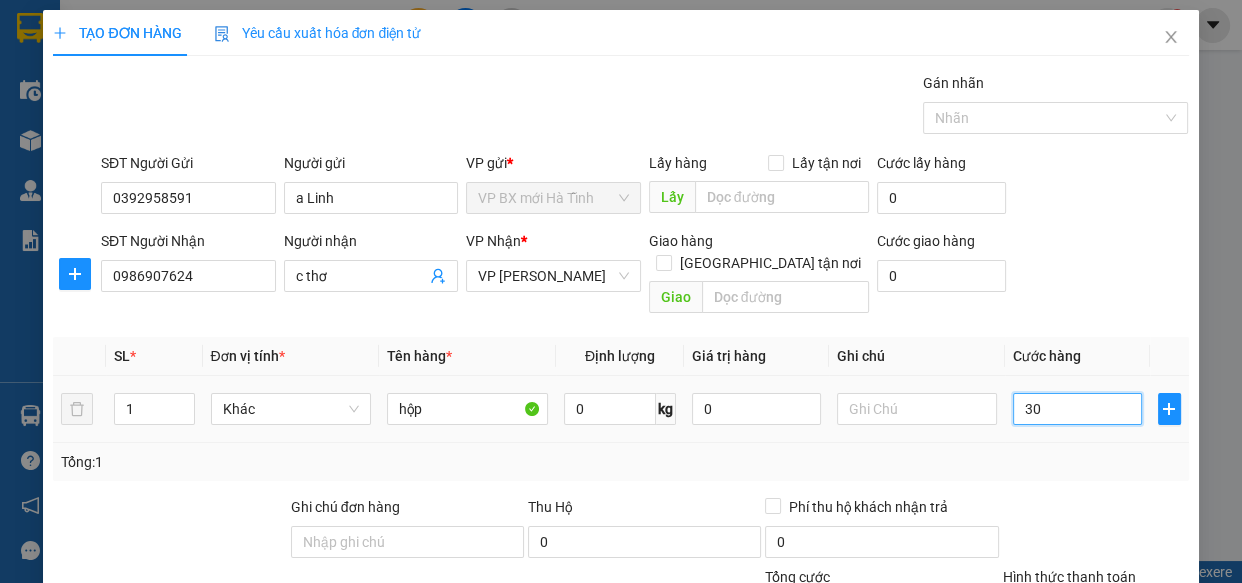type on "30" 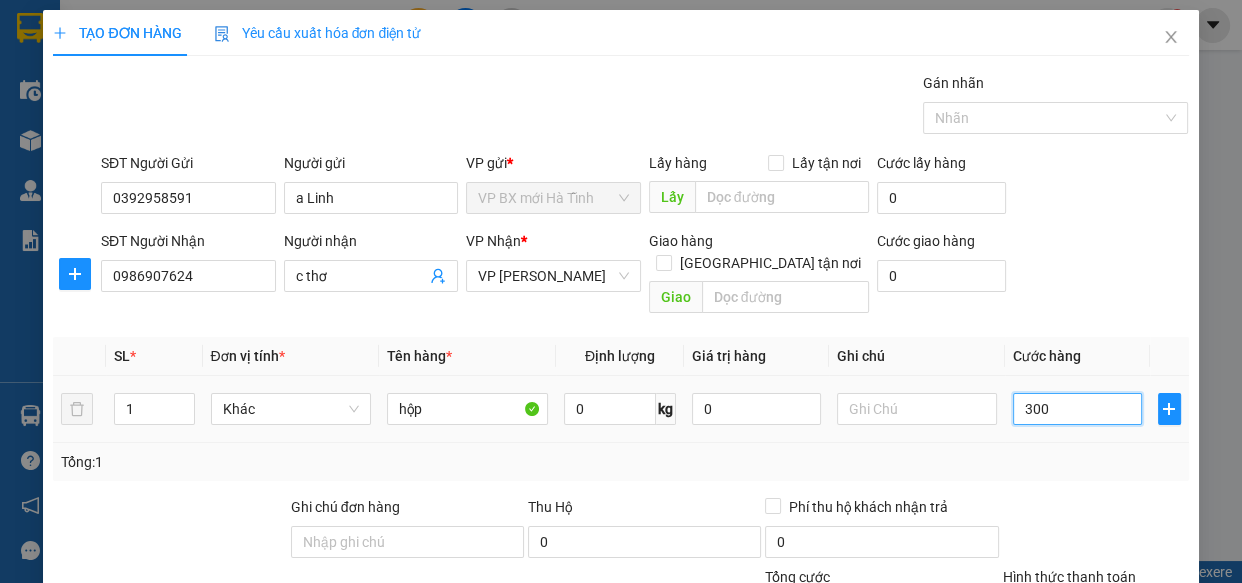 type on "3.000" 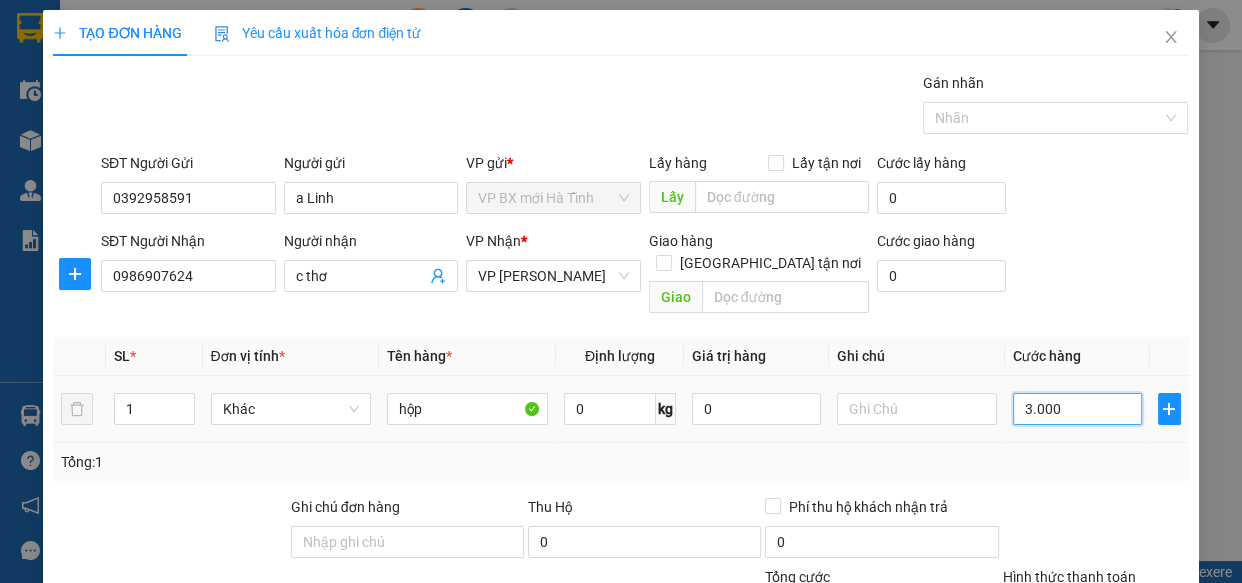 type on "30.000" 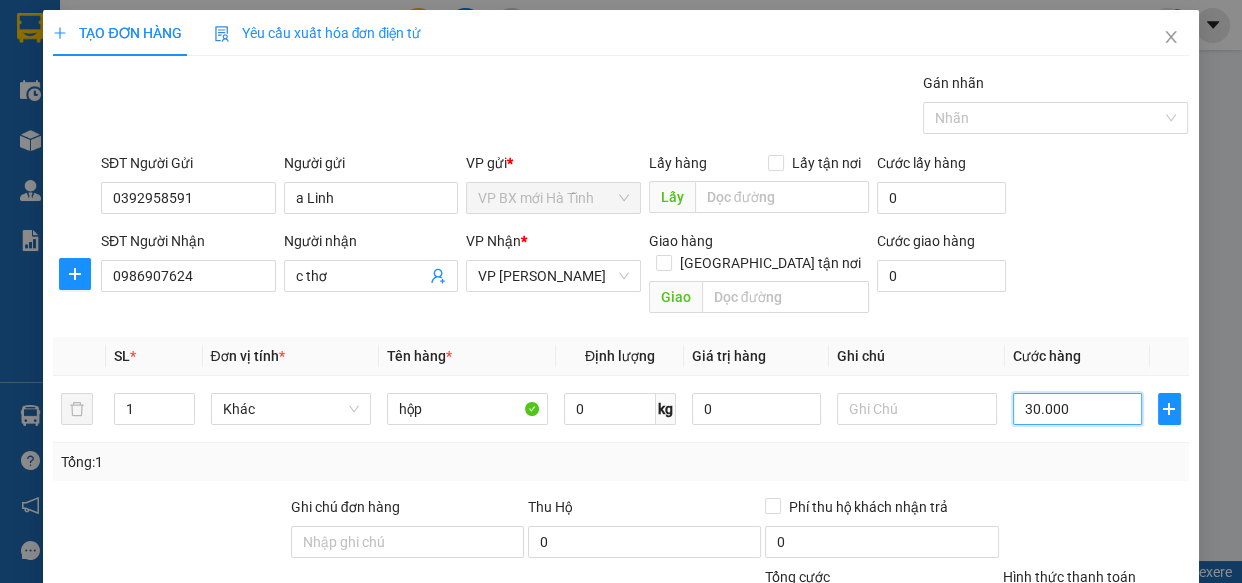 scroll, scrollTop: 218, scrollLeft: 0, axis: vertical 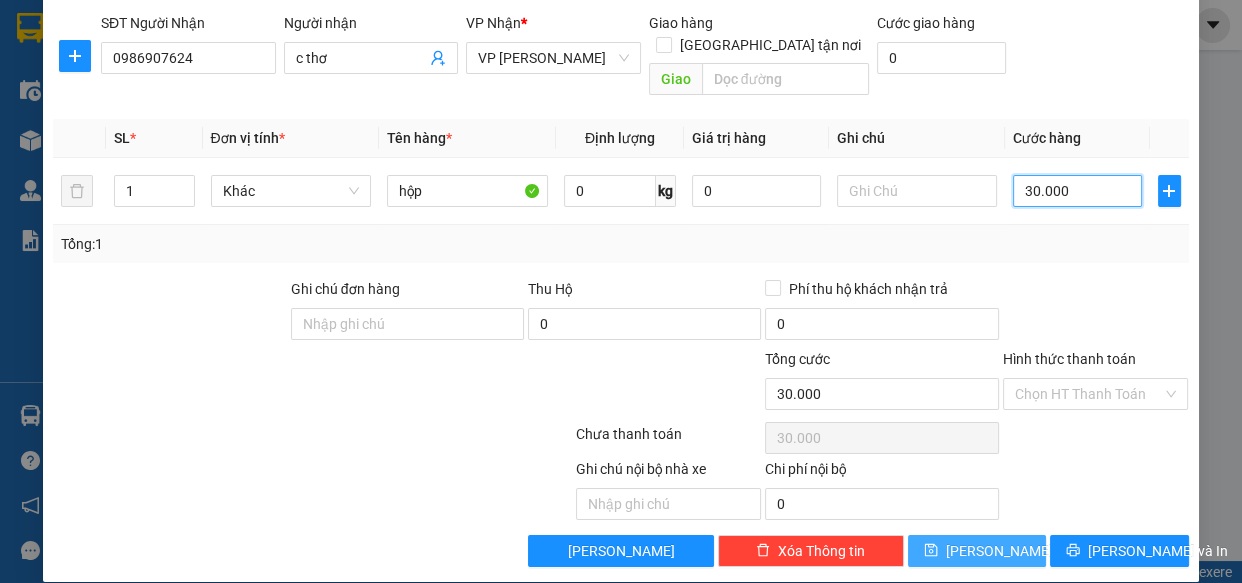 type on "30.000" 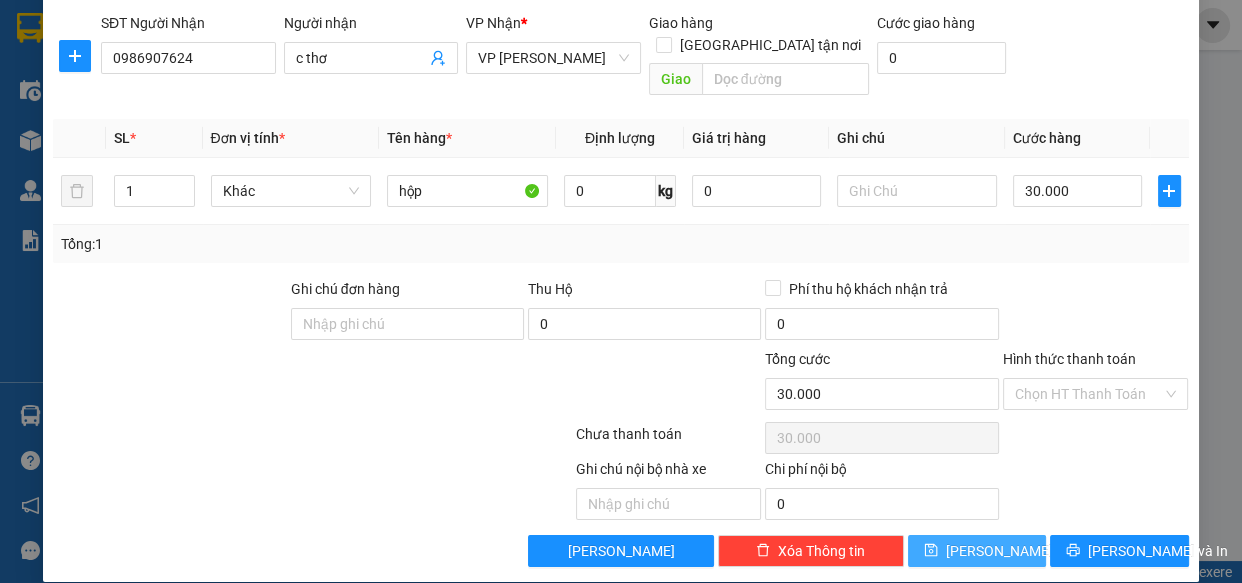click on "[PERSON_NAME]" at bounding box center [999, 551] 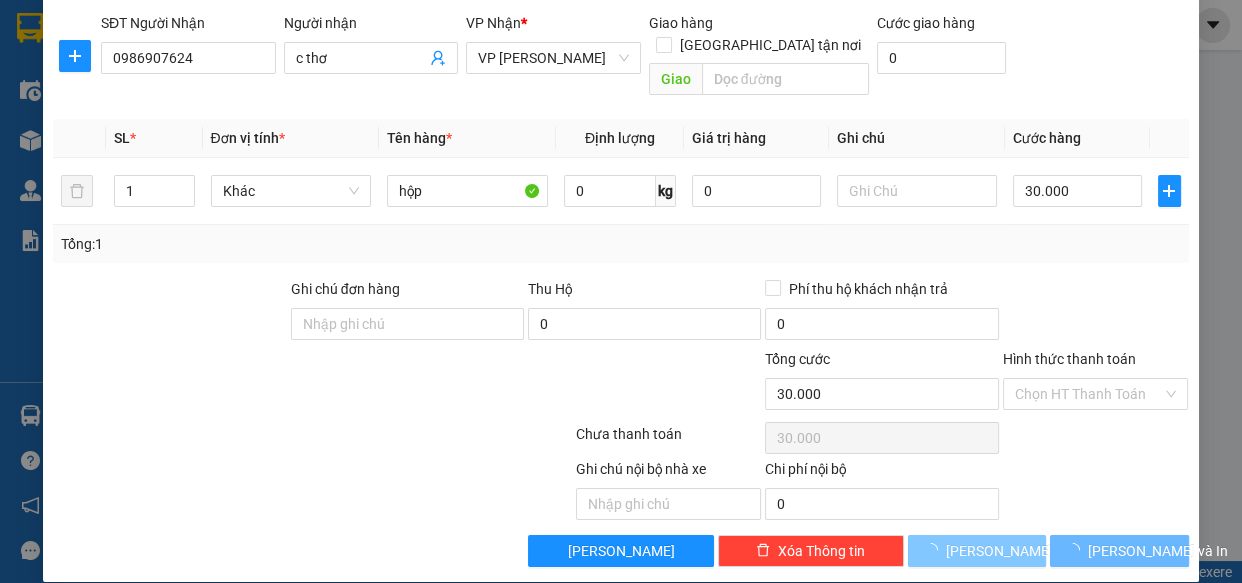 type 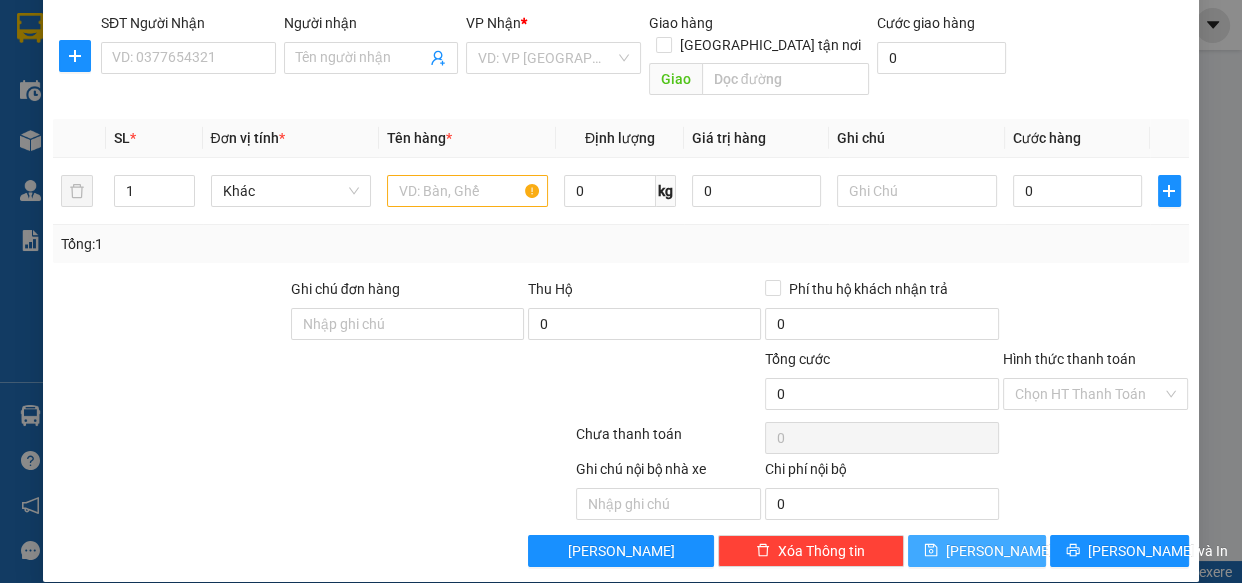 scroll, scrollTop: 0, scrollLeft: 0, axis: both 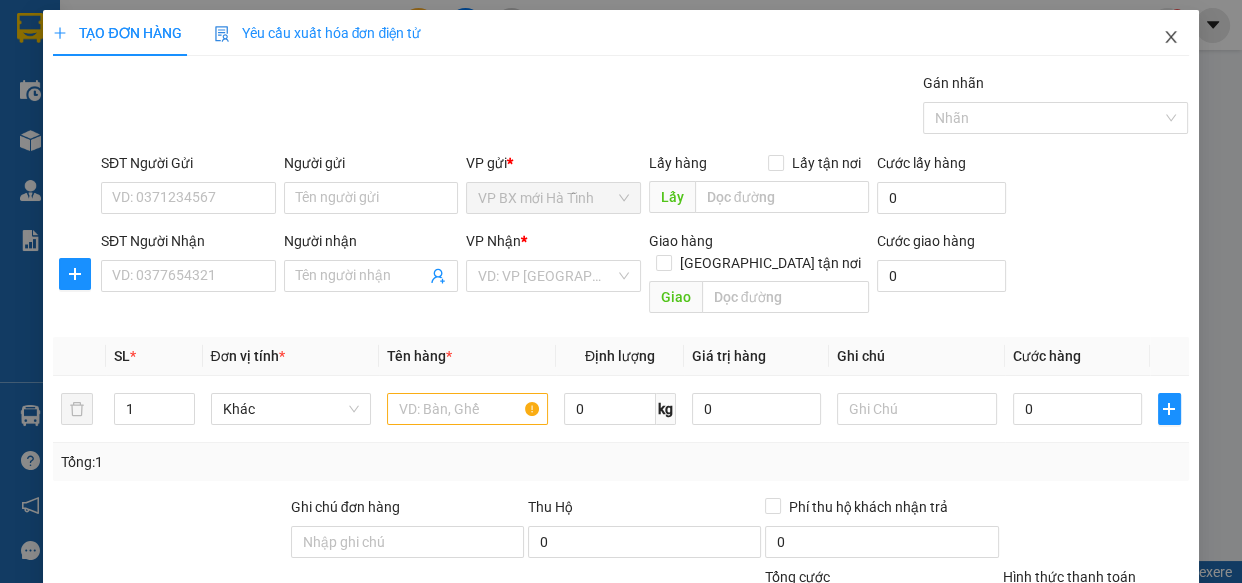 click 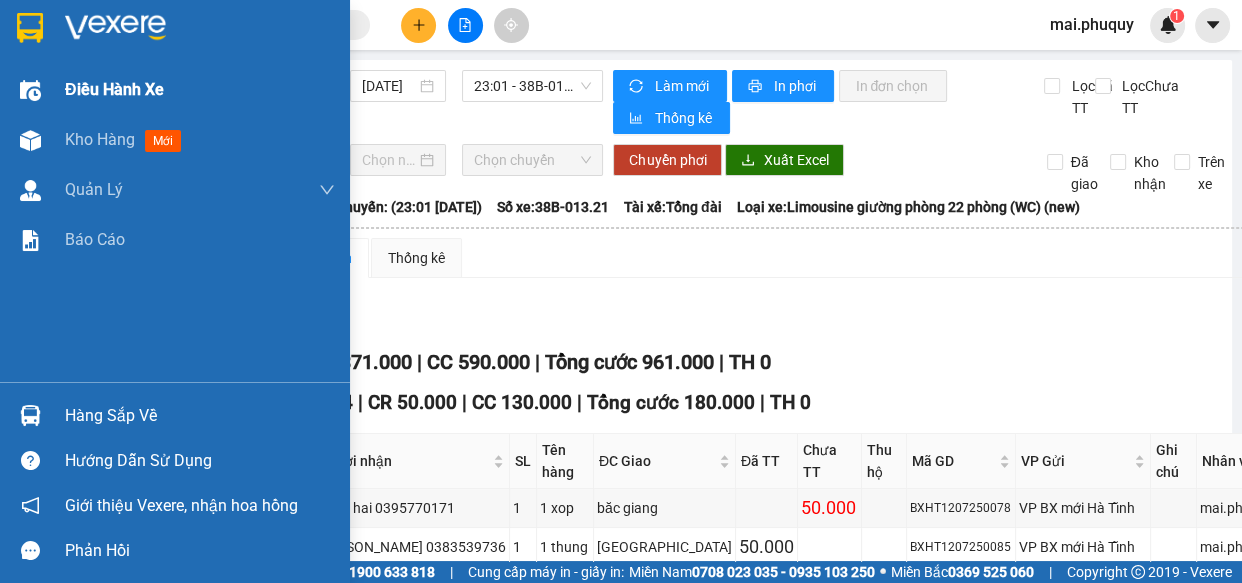 drag, startPoint x: 31, startPoint y: 19, endPoint x: 213, endPoint y: 105, distance: 201.2958 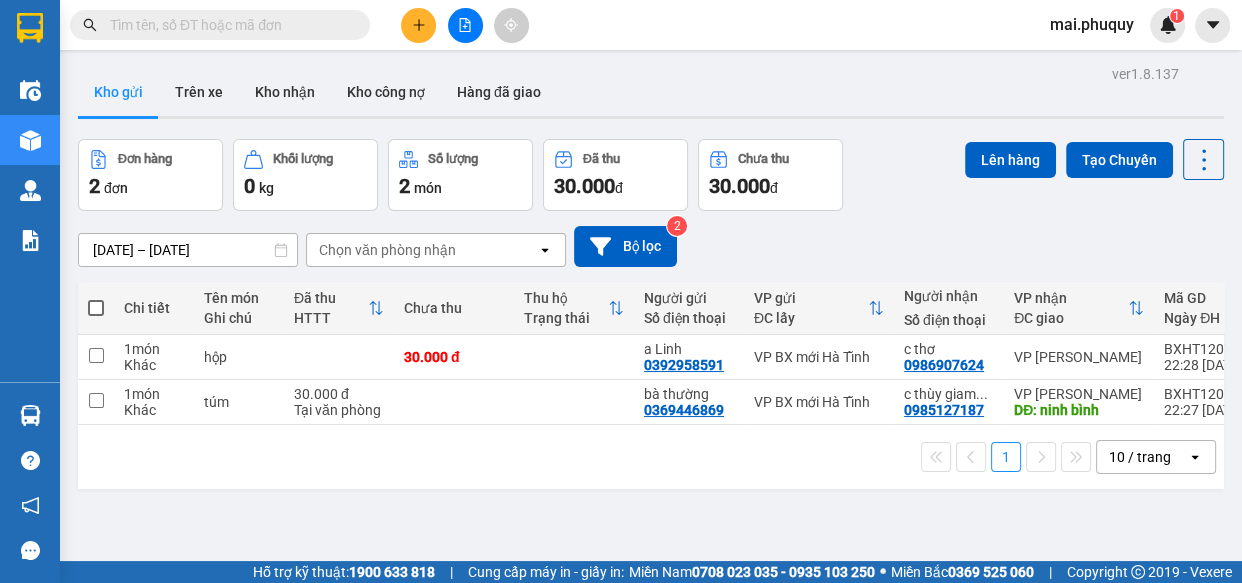 click at bounding box center [96, 308] 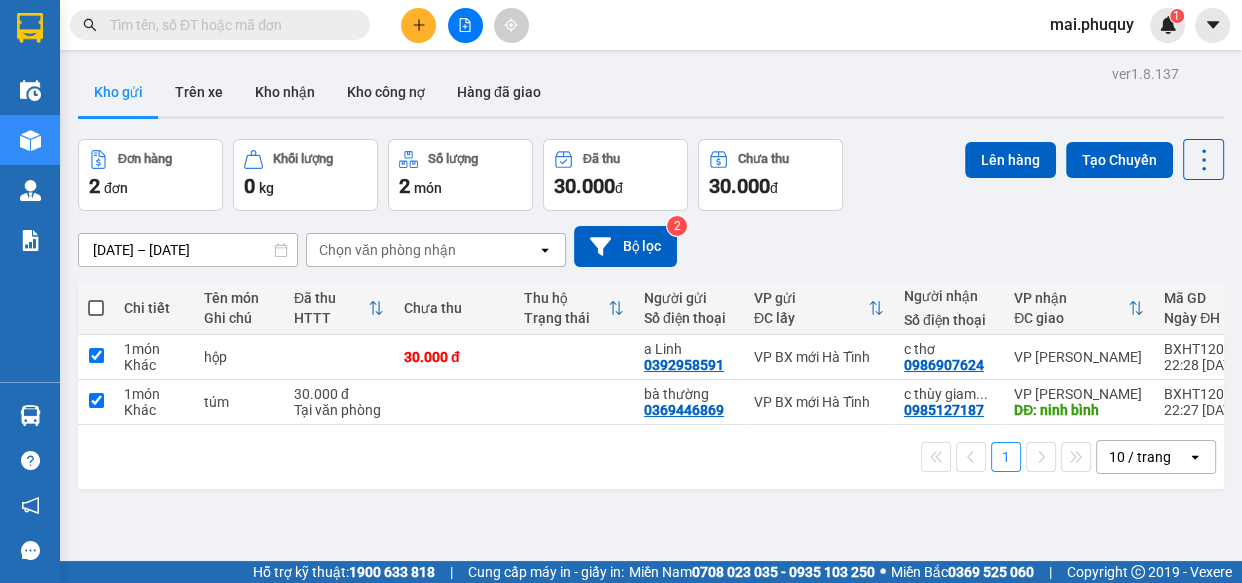 checkbox on "true" 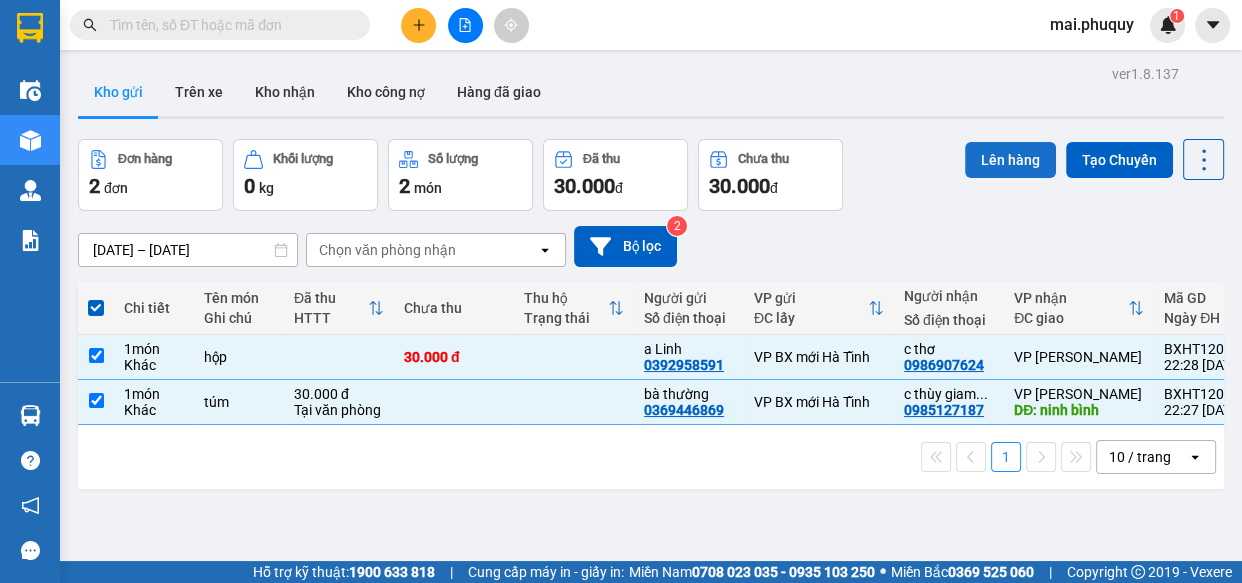 click on "Lên hàng" at bounding box center [1010, 160] 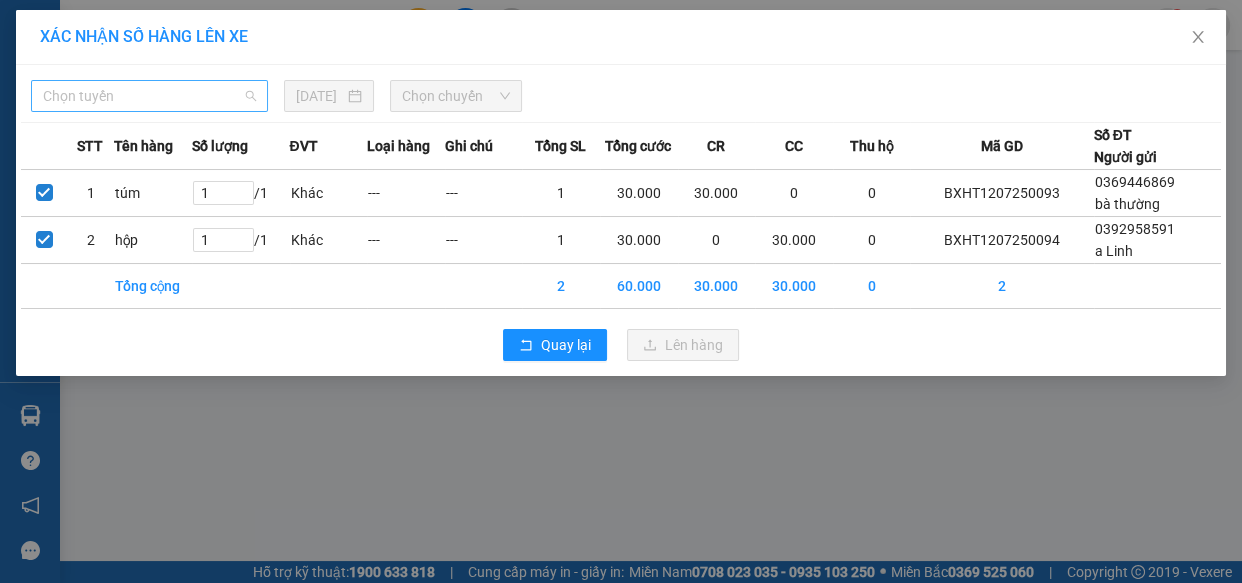 drag, startPoint x: 200, startPoint y: 98, endPoint x: 198, endPoint y: 117, distance: 19.104973 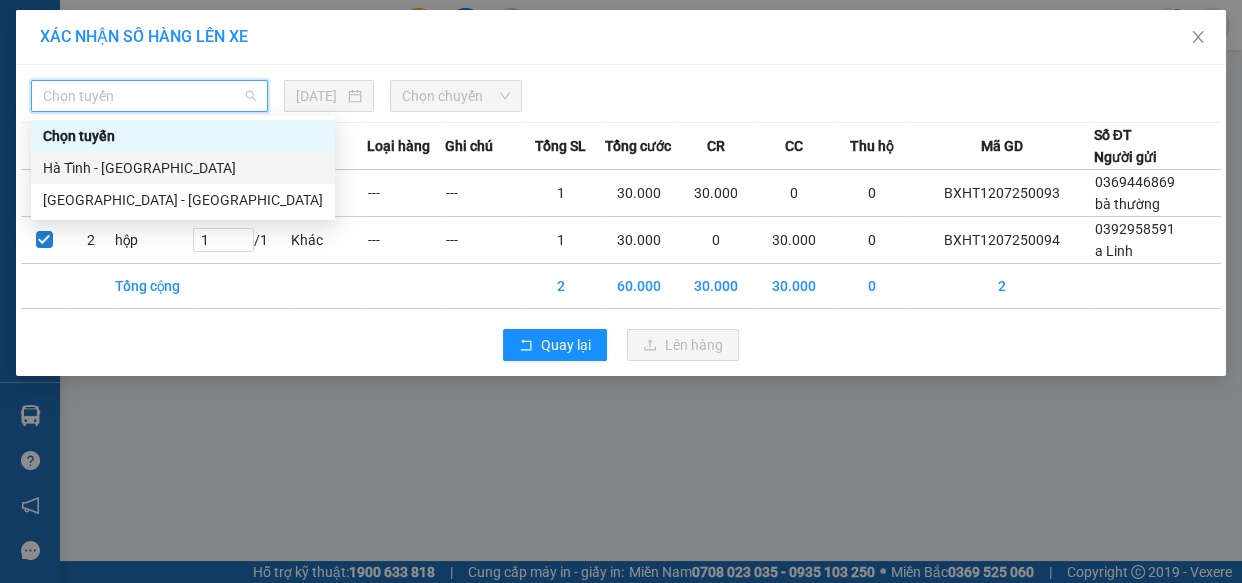 drag, startPoint x: 115, startPoint y: 162, endPoint x: 128, endPoint y: 162, distance: 13 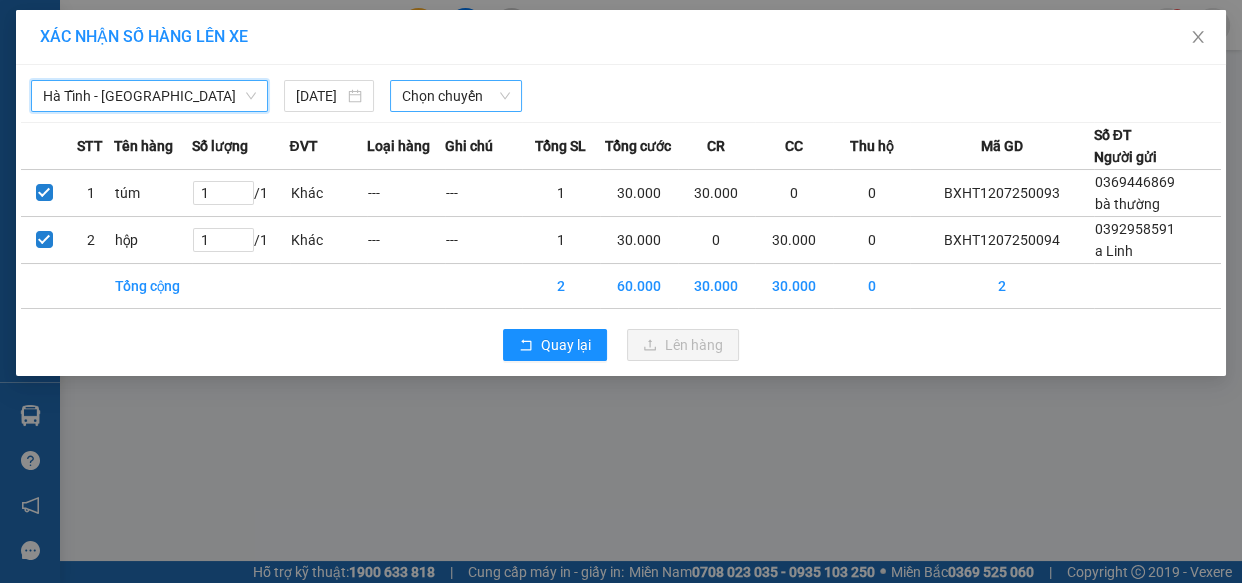 drag, startPoint x: 444, startPoint y: 87, endPoint x: 453, endPoint y: 104, distance: 19.235384 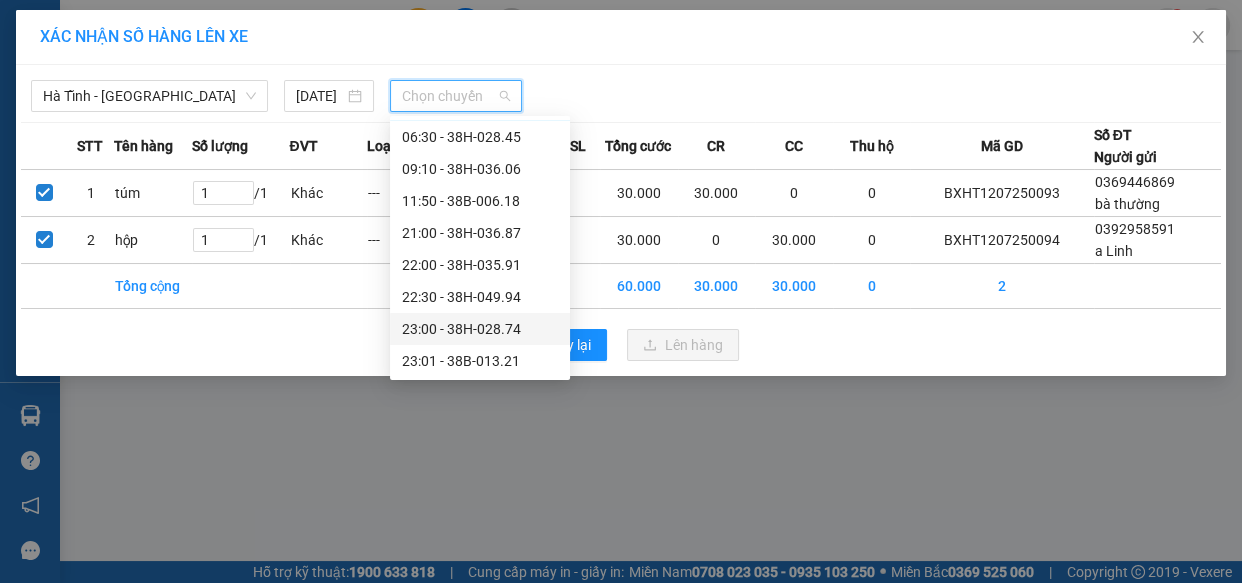 scroll, scrollTop: 31, scrollLeft: 0, axis: vertical 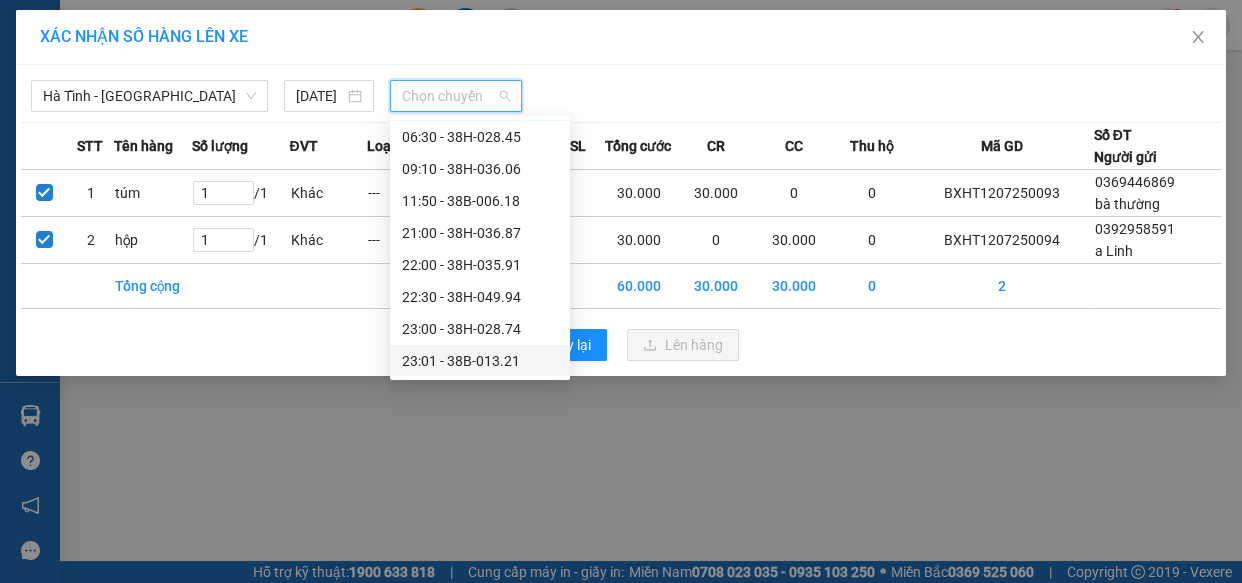 click on "23:01     - 38B-013.21" at bounding box center (480, 361) 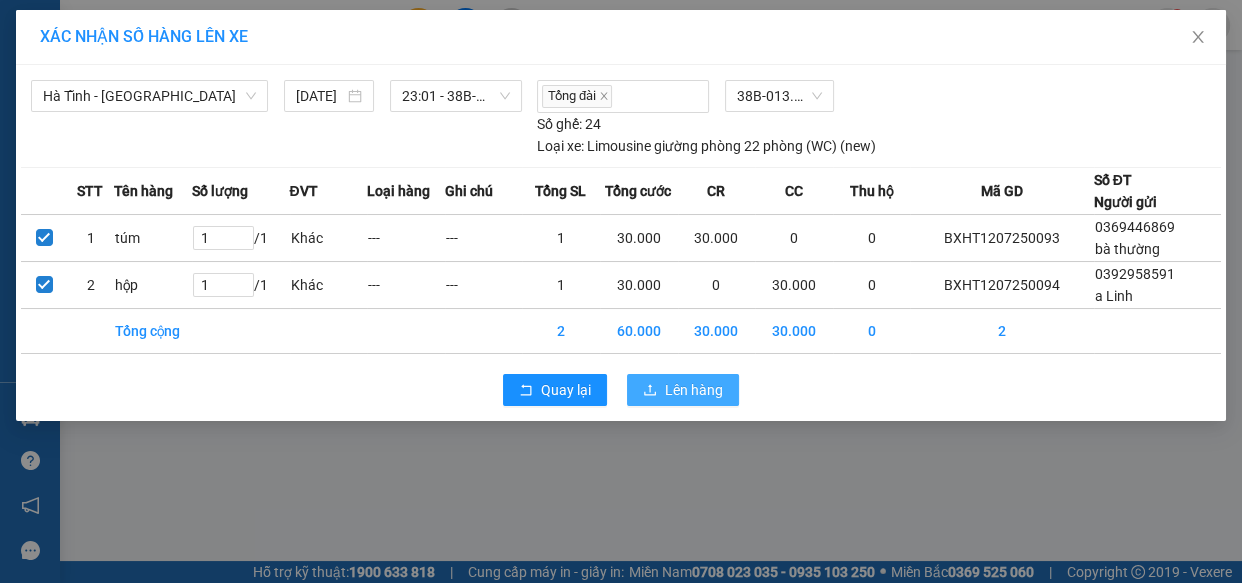 click on "Lên hàng" at bounding box center (694, 390) 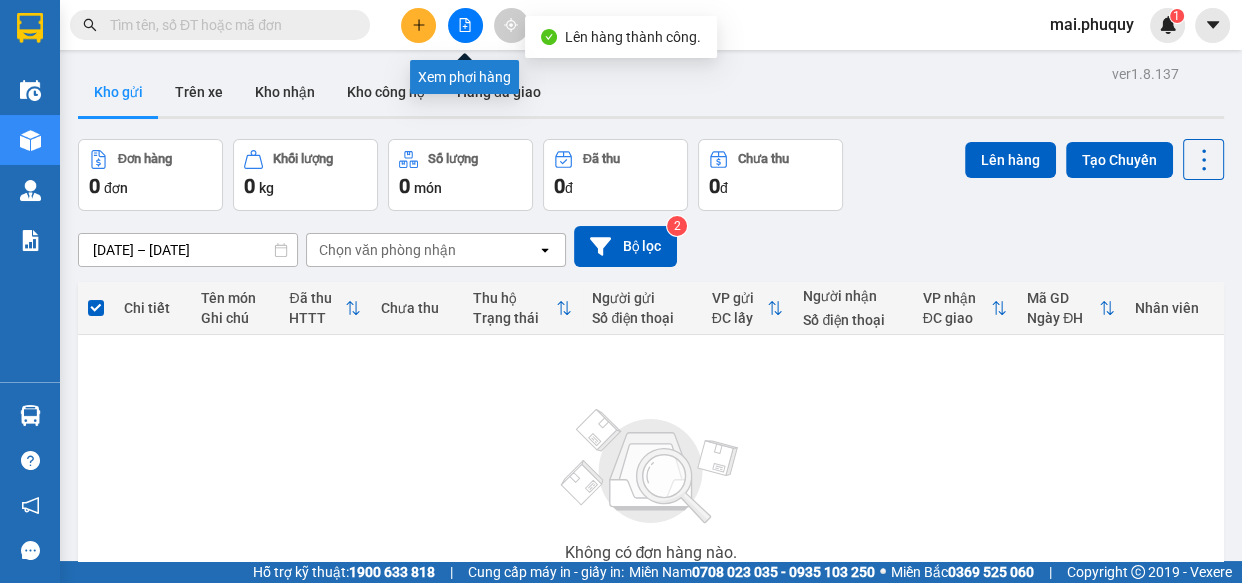 click at bounding box center [465, 25] 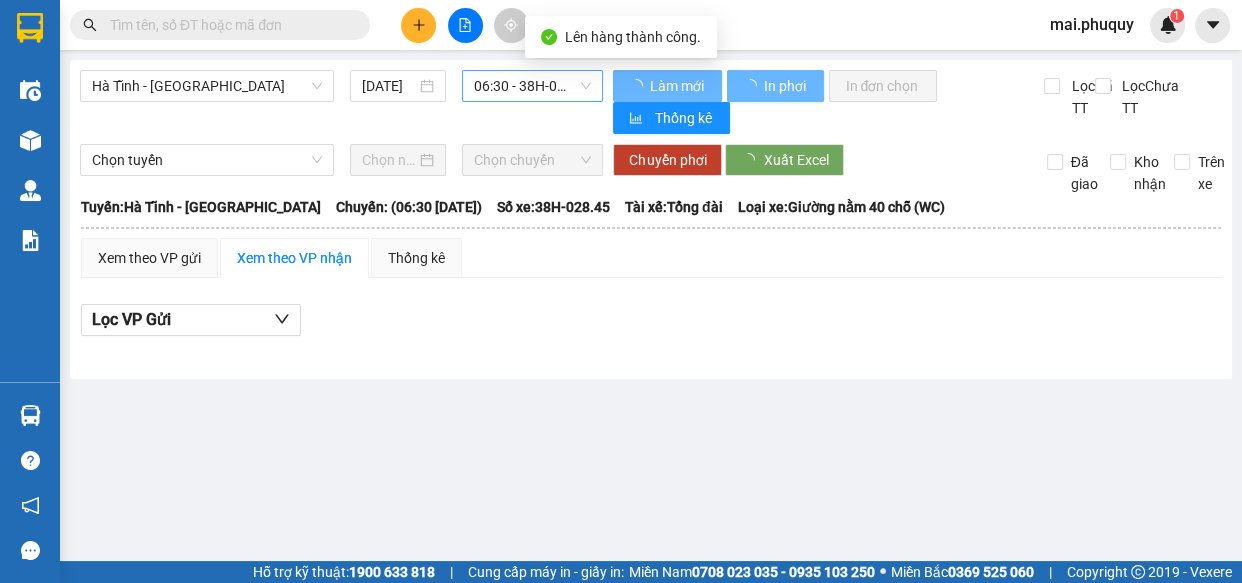 click on "06:30     - 38H-028.45" at bounding box center (532, 86) 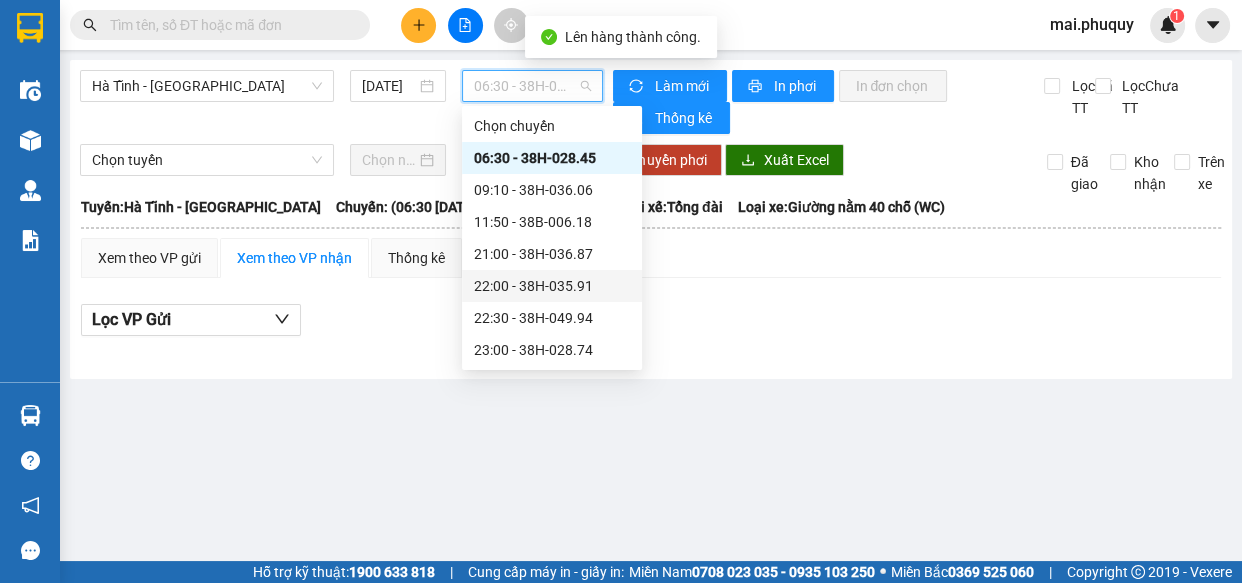 scroll, scrollTop: 31, scrollLeft: 0, axis: vertical 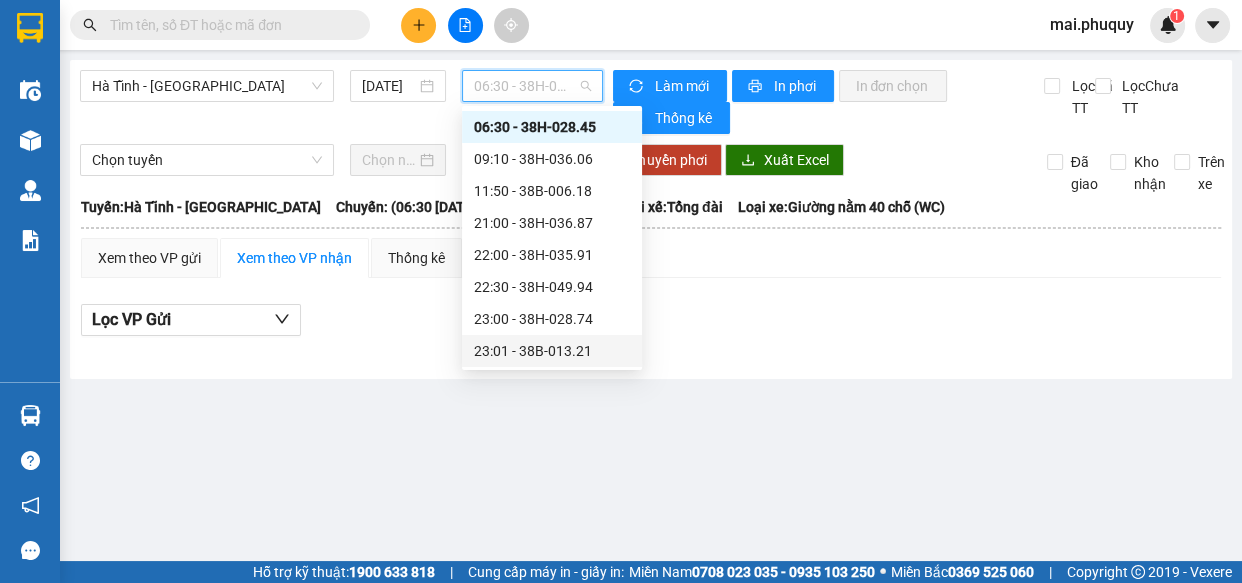 click on "23:01     - 38B-013.21" at bounding box center [552, 351] 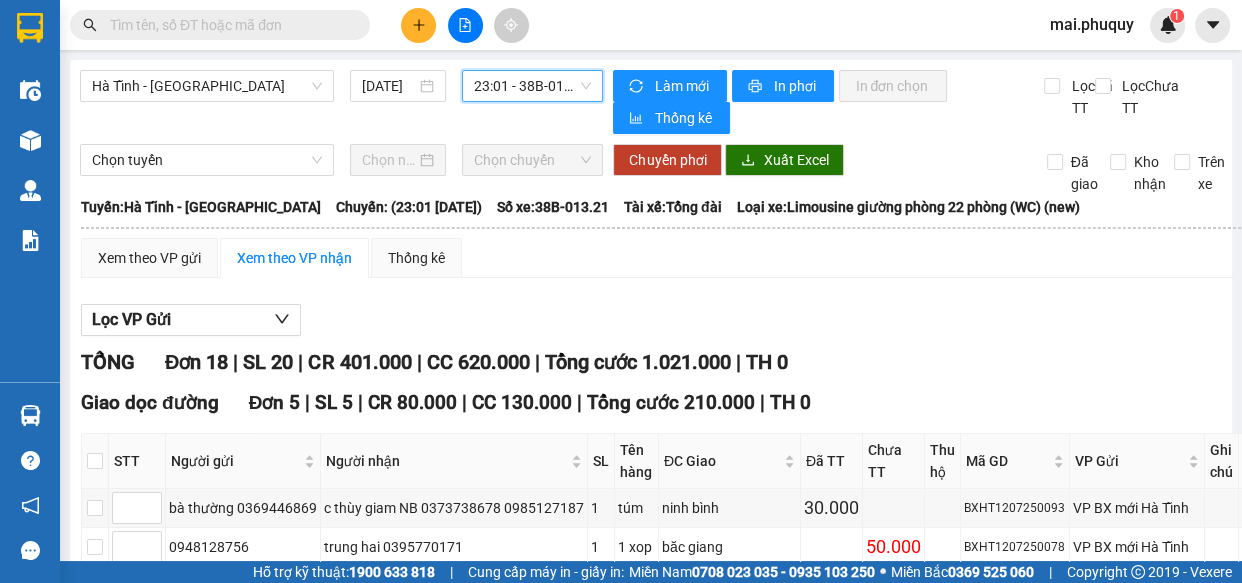 scroll, scrollTop: 545, scrollLeft: 0, axis: vertical 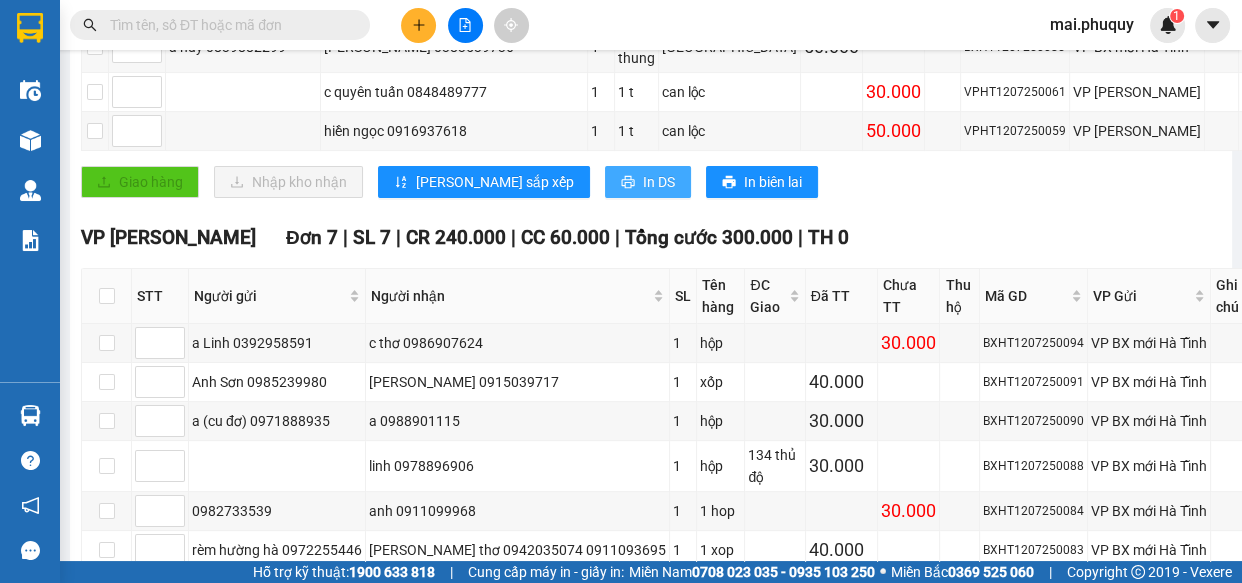 click on "In DS" at bounding box center (659, 182) 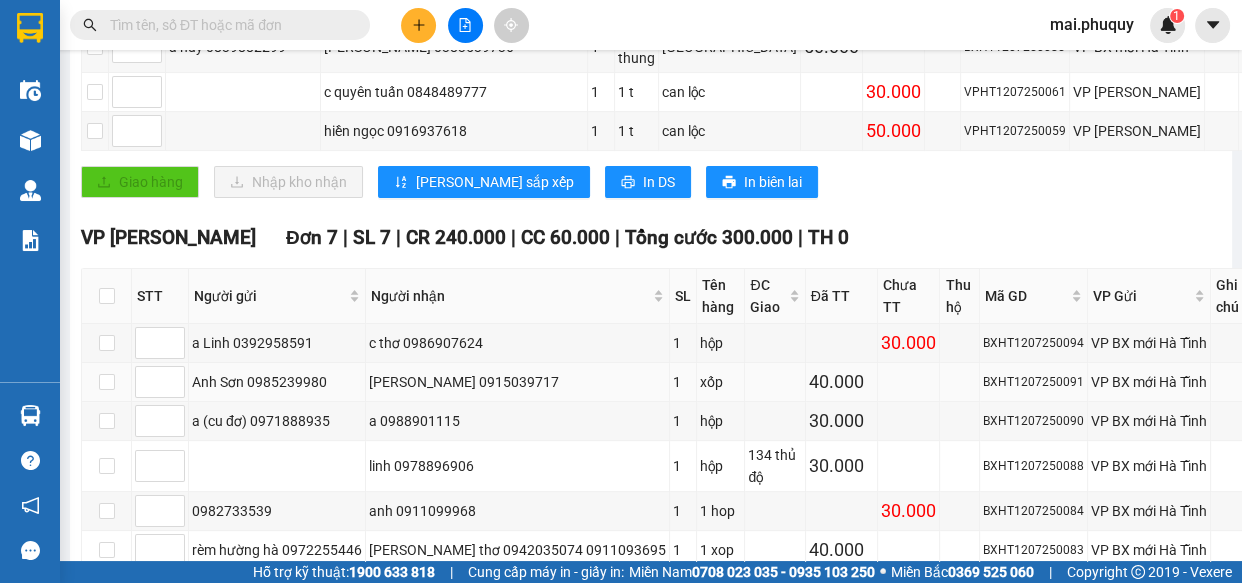 scroll, scrollTop: 818, scrollLeft: 0, axis: vertical 